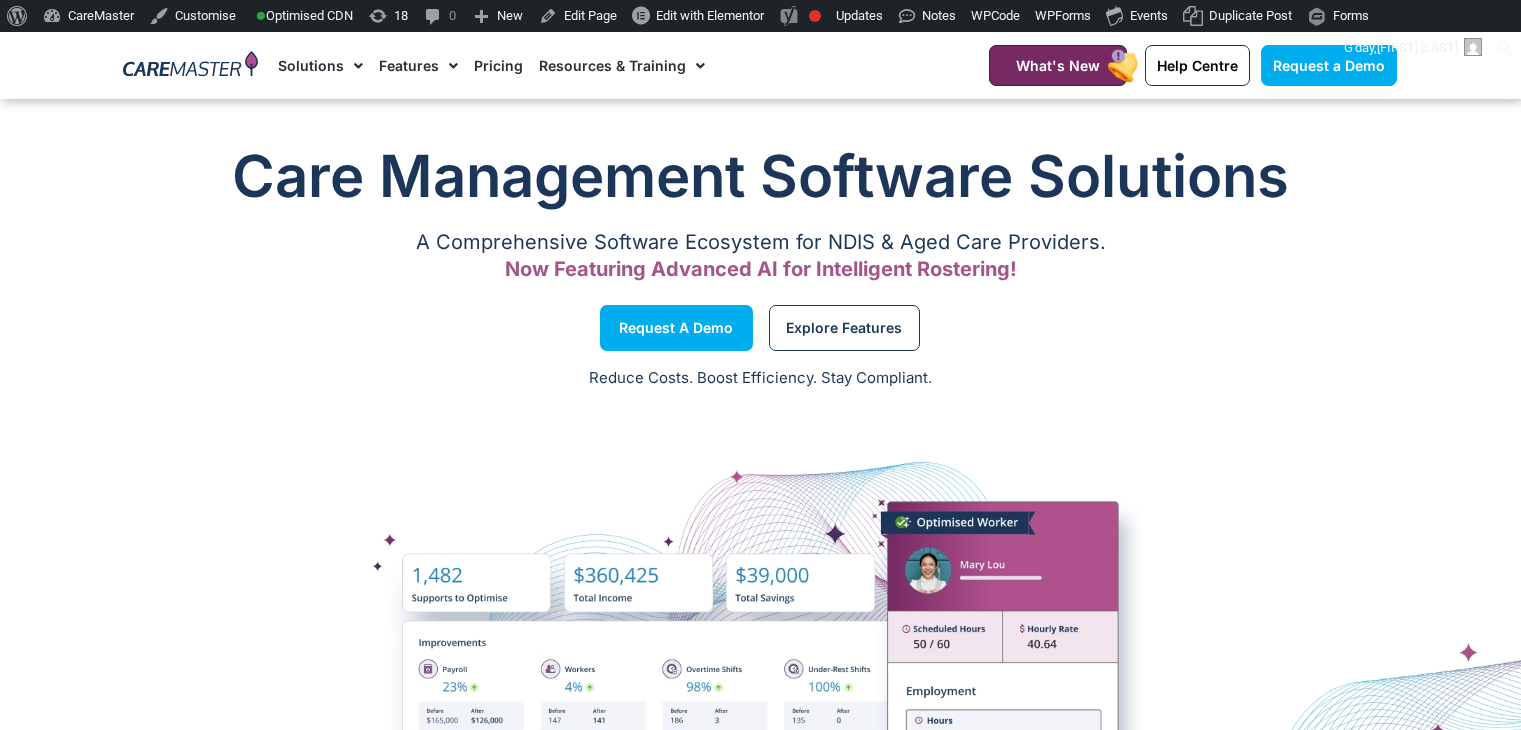scroll, scrollTop: 9924, scrollLeft: 0, axis: vertical 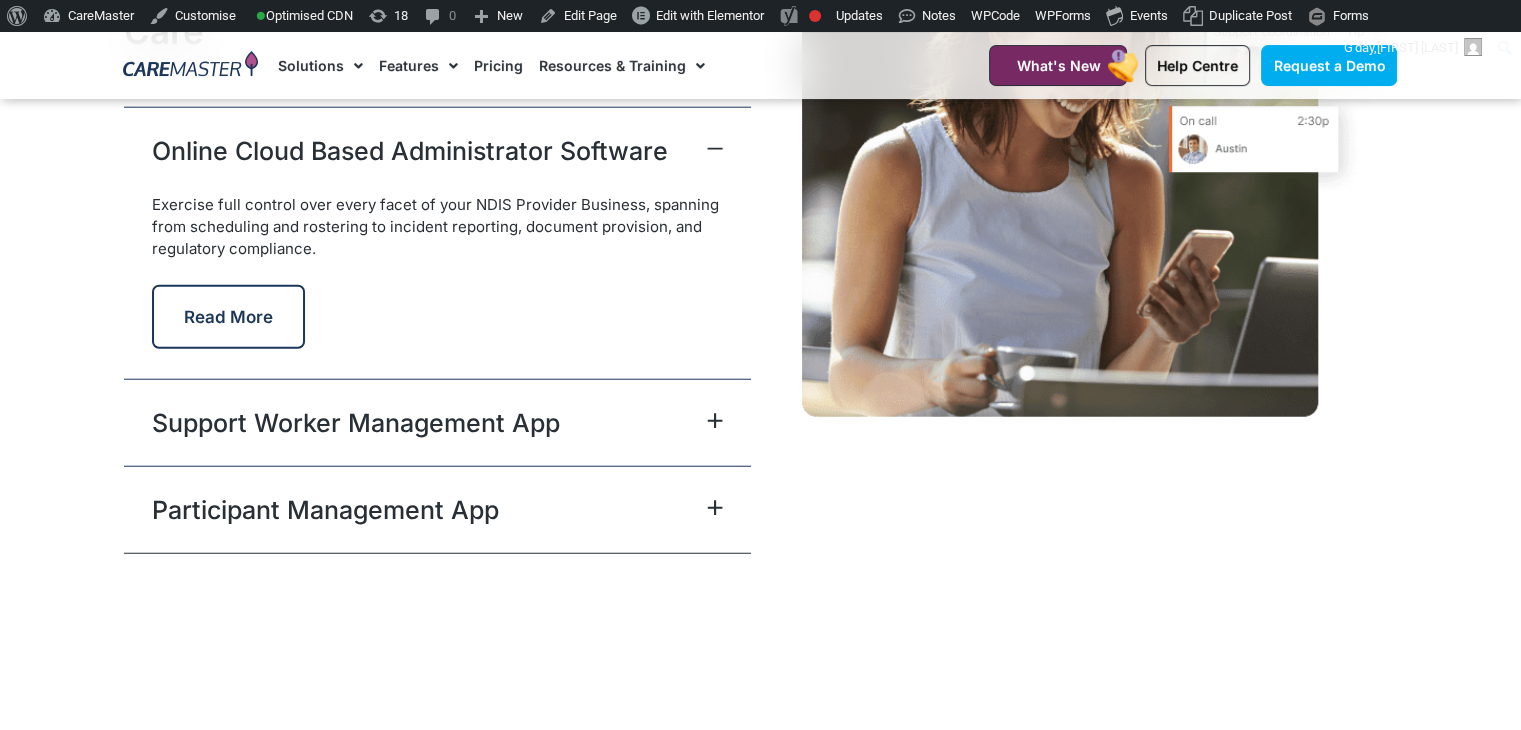 click on "Online Cloud Based Administrator Software" at bounding box center [410, 151] 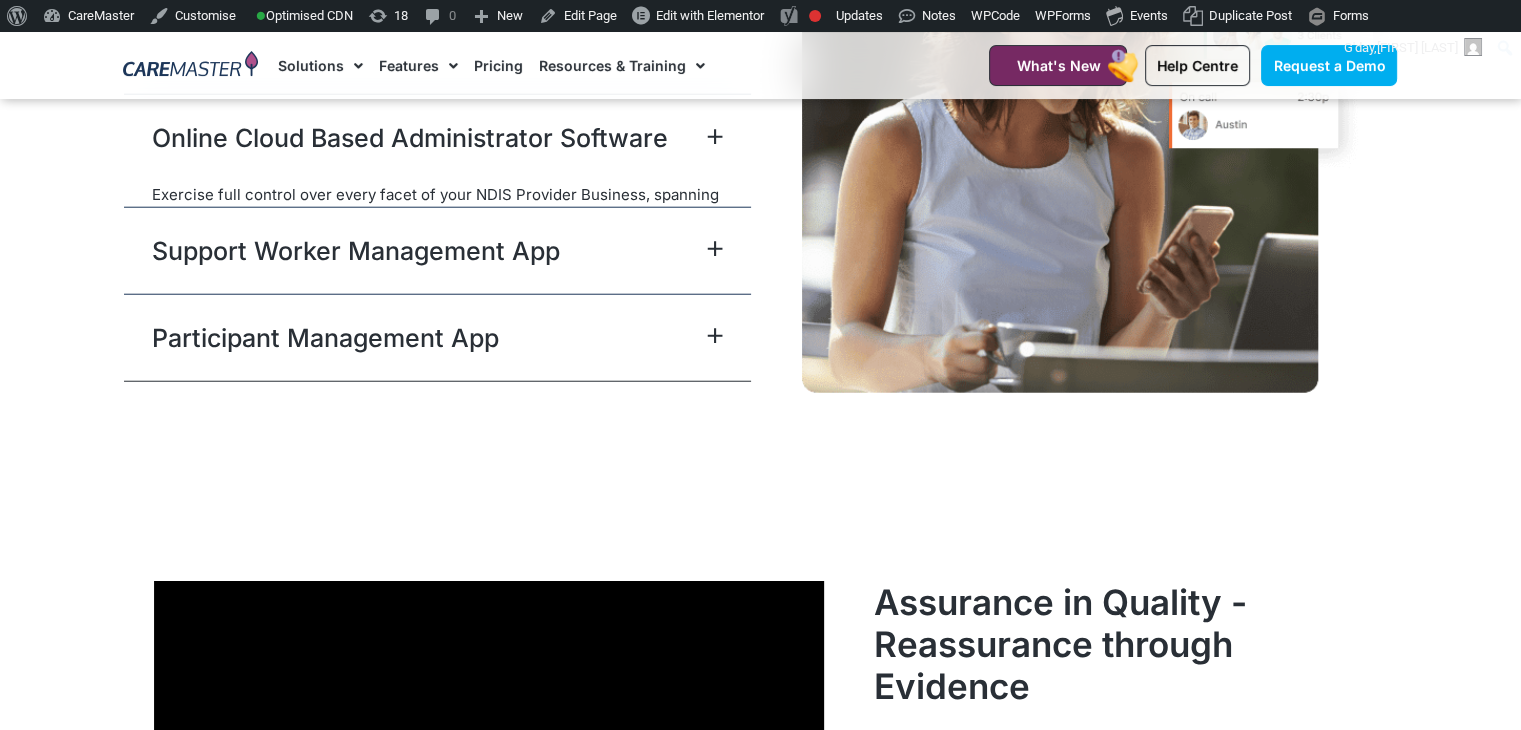 click on "Online Cloud Based Administrator Software" at bounding box center [410, 138] 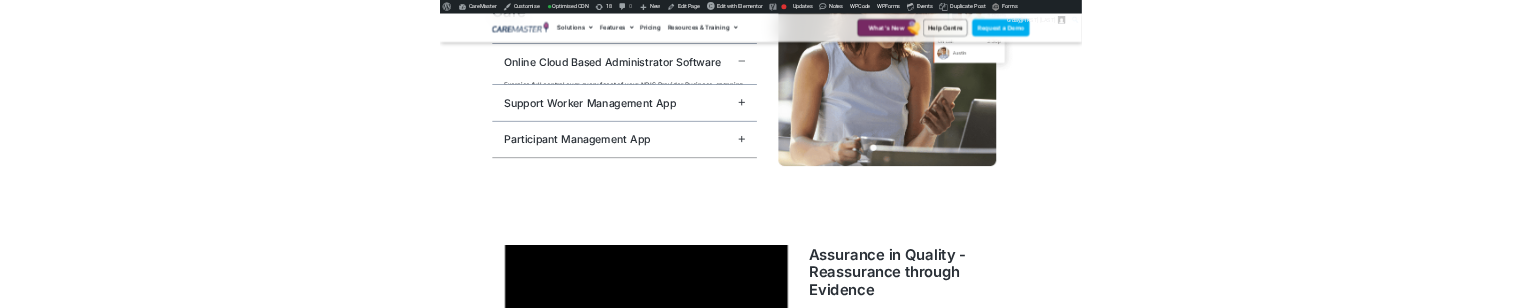 scroll, scrollTop: 5112, scrollLeft: 0, axis: vertical 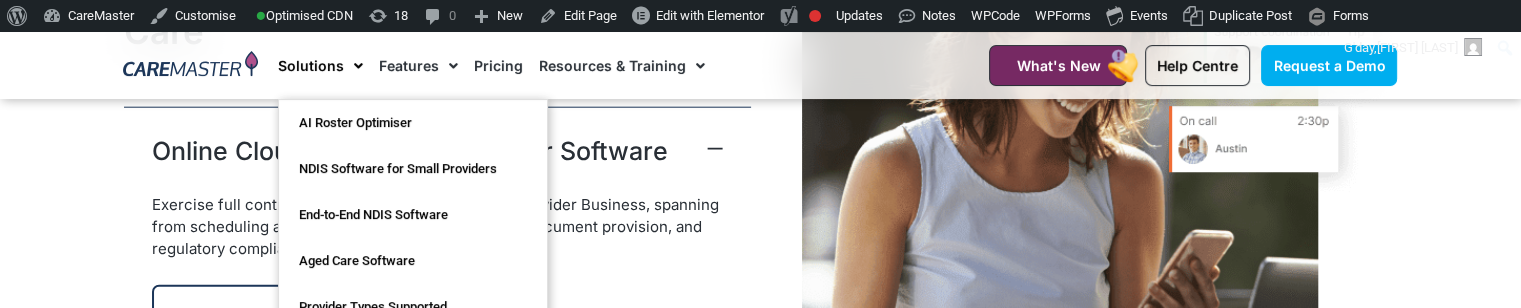 click on "Solutions" 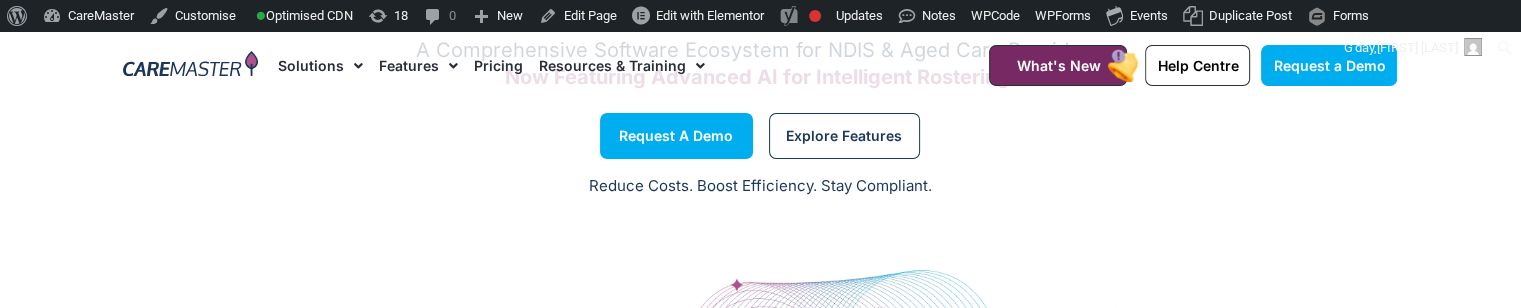 scroll, scrollTop: 0, scrollLeft: 0, axis: both 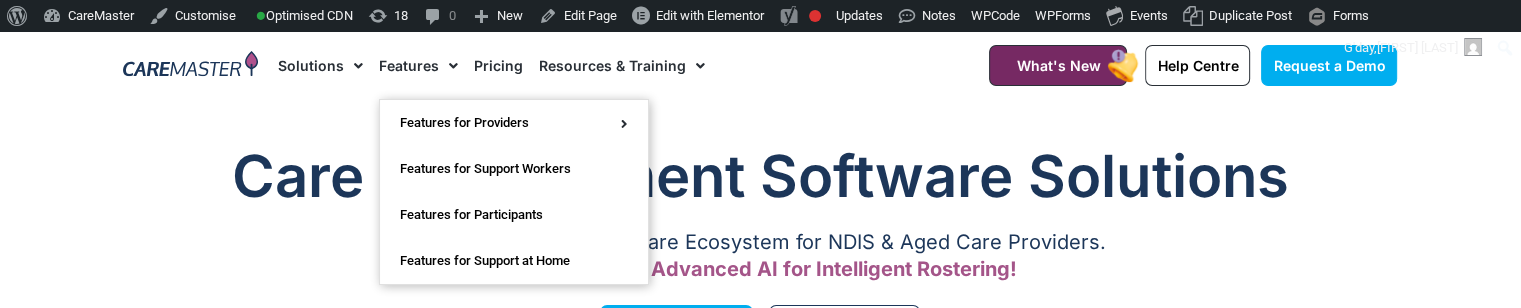 click on "Features" 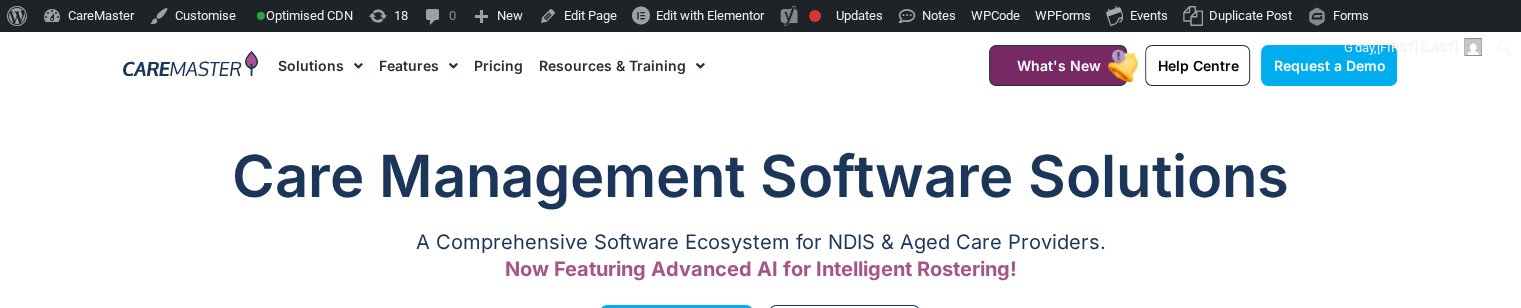 click on "Features" 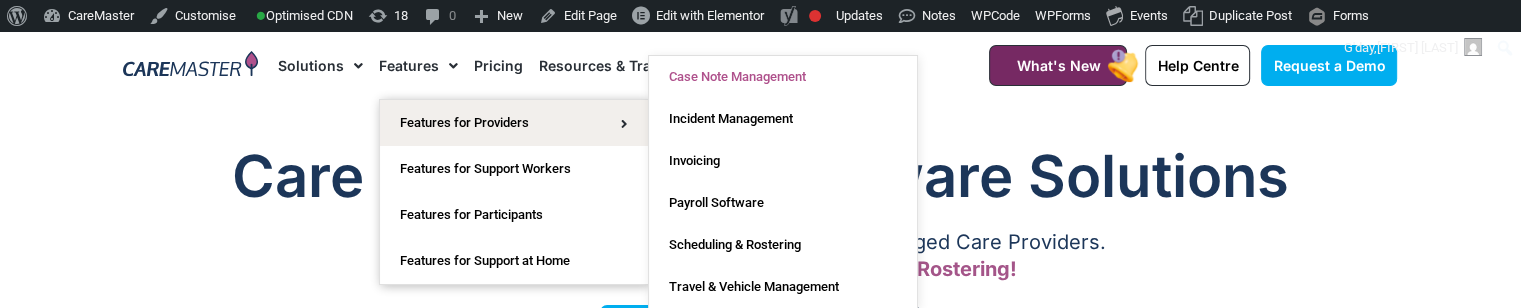 click on "Case Note Management" 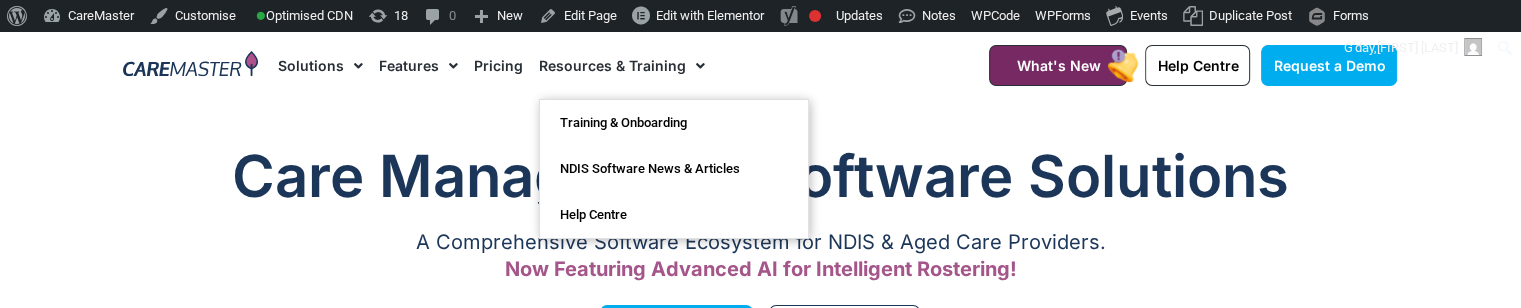 click on "Resources & Training" 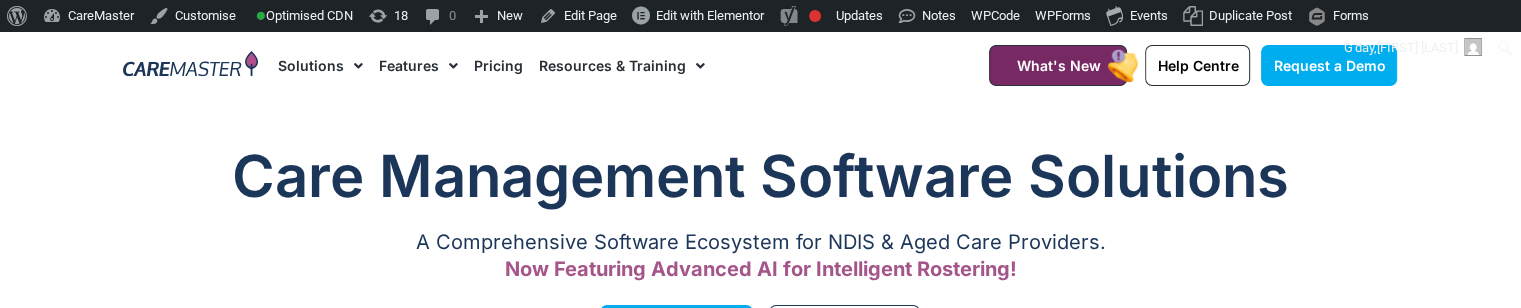 click on "Resources & Training" 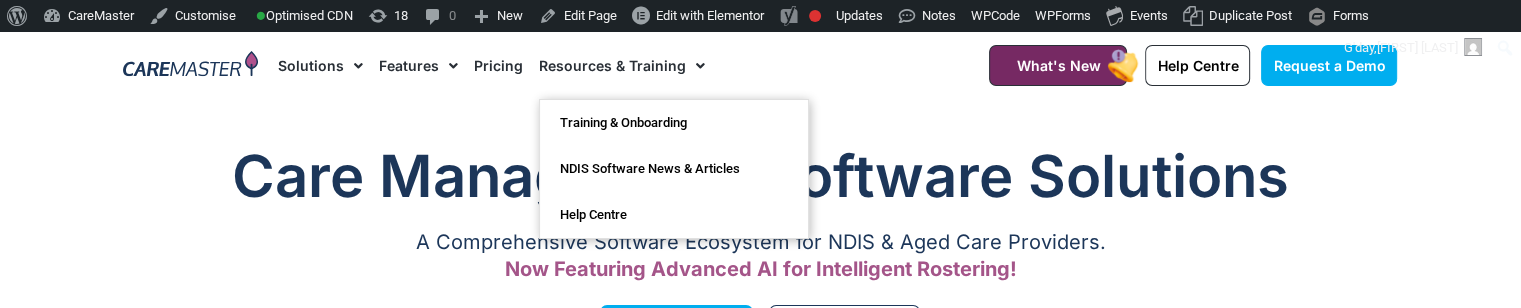 click on "Resources & Training" 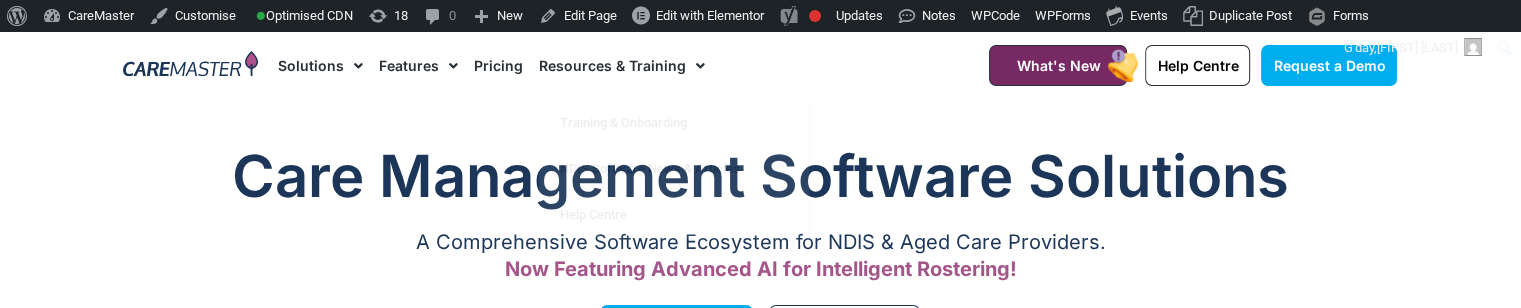 click on "Resources & Training" 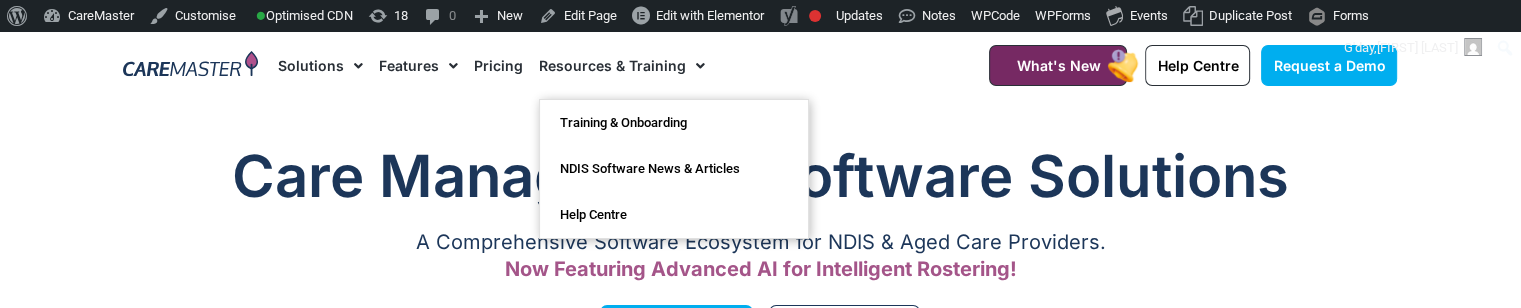 click on "Resources & Training" 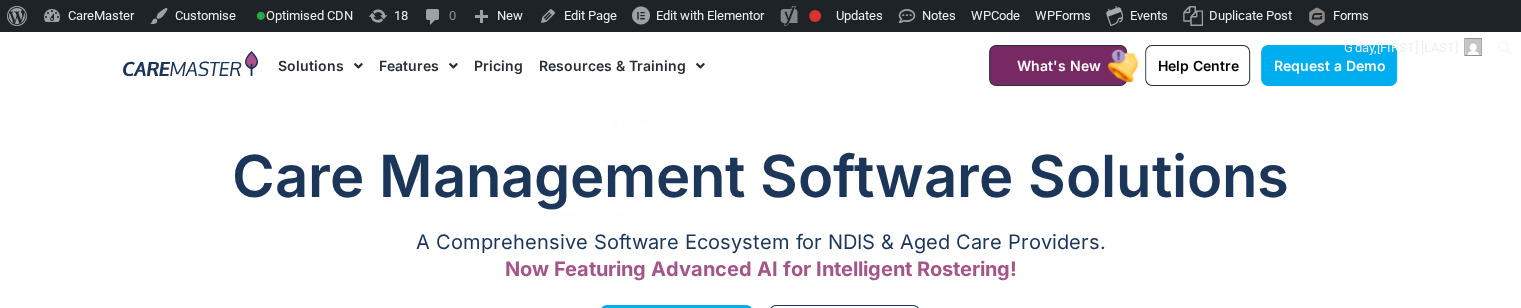 click on "Resources & Training" 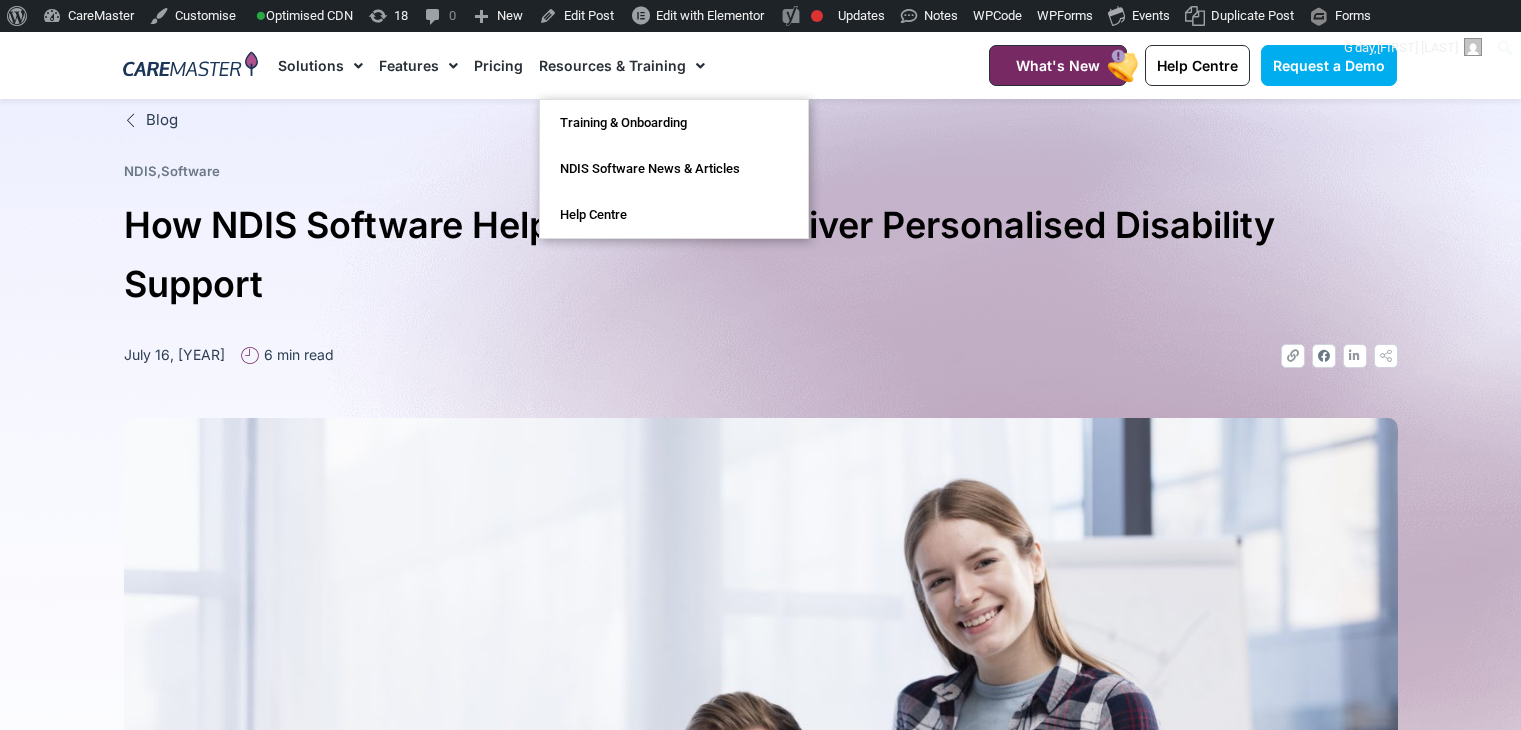 scroll, scrollTop: 31, scrollLeft: 0, axis: vertical 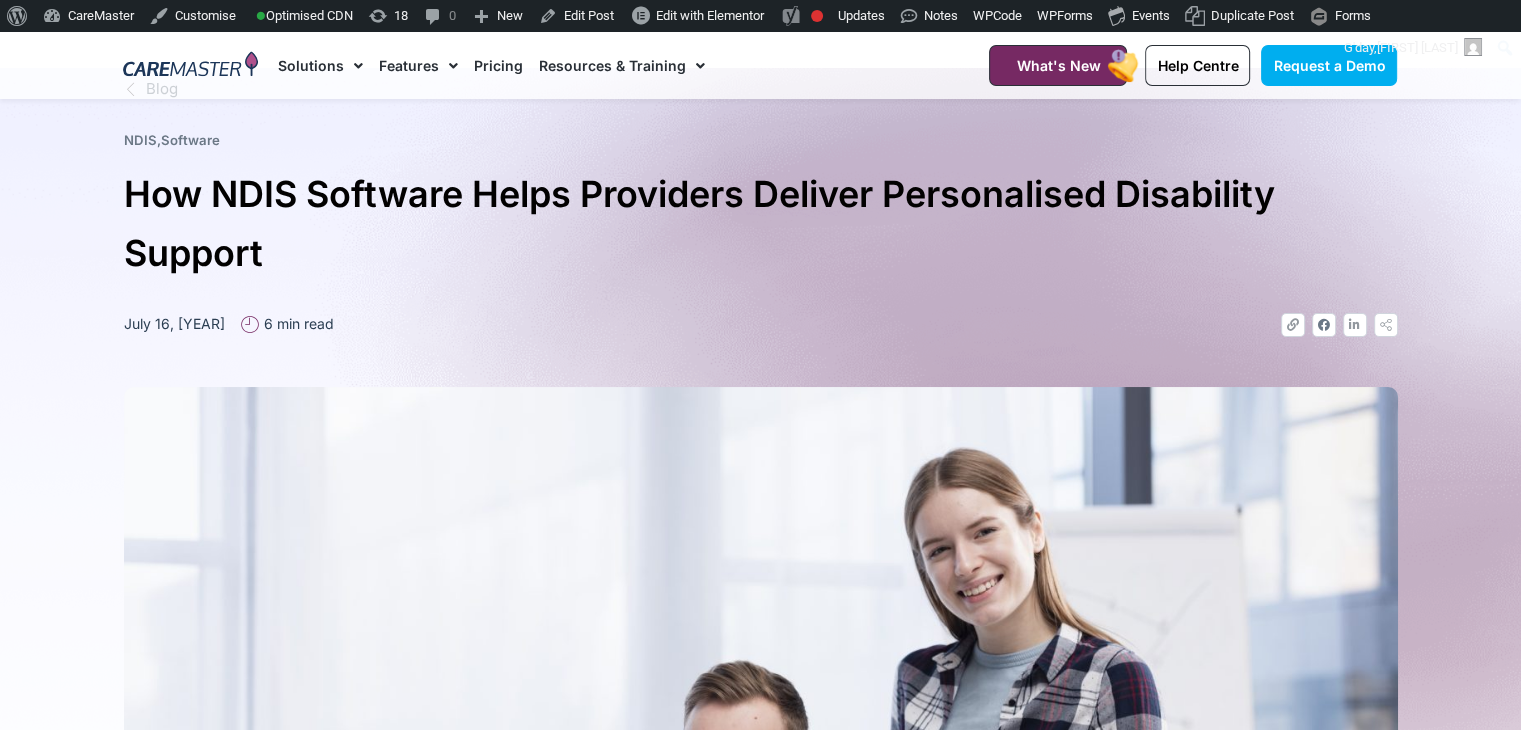 click at bounding box center [190, 66] 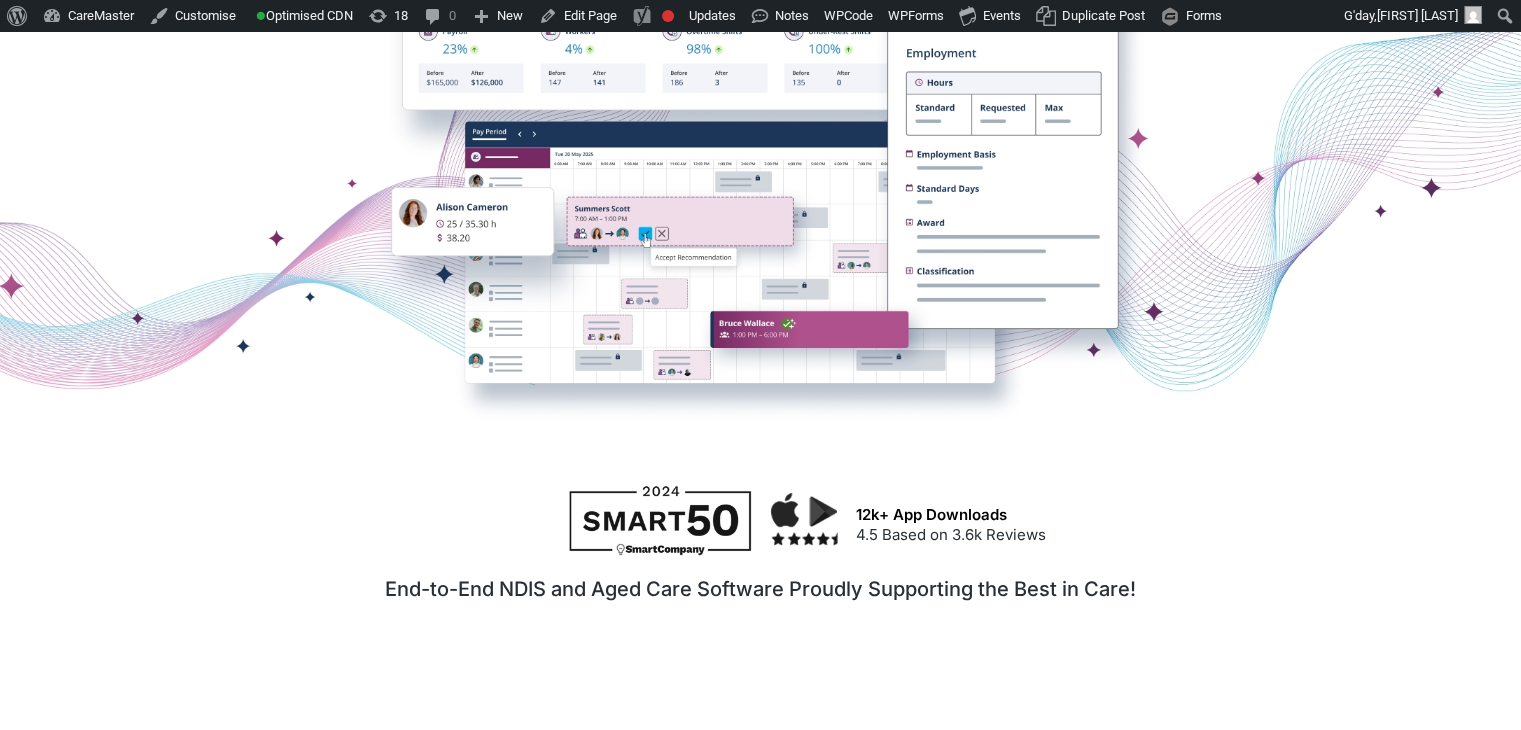 scroll, scrollTop: 638, scrollLeft: 0, axis: vertical 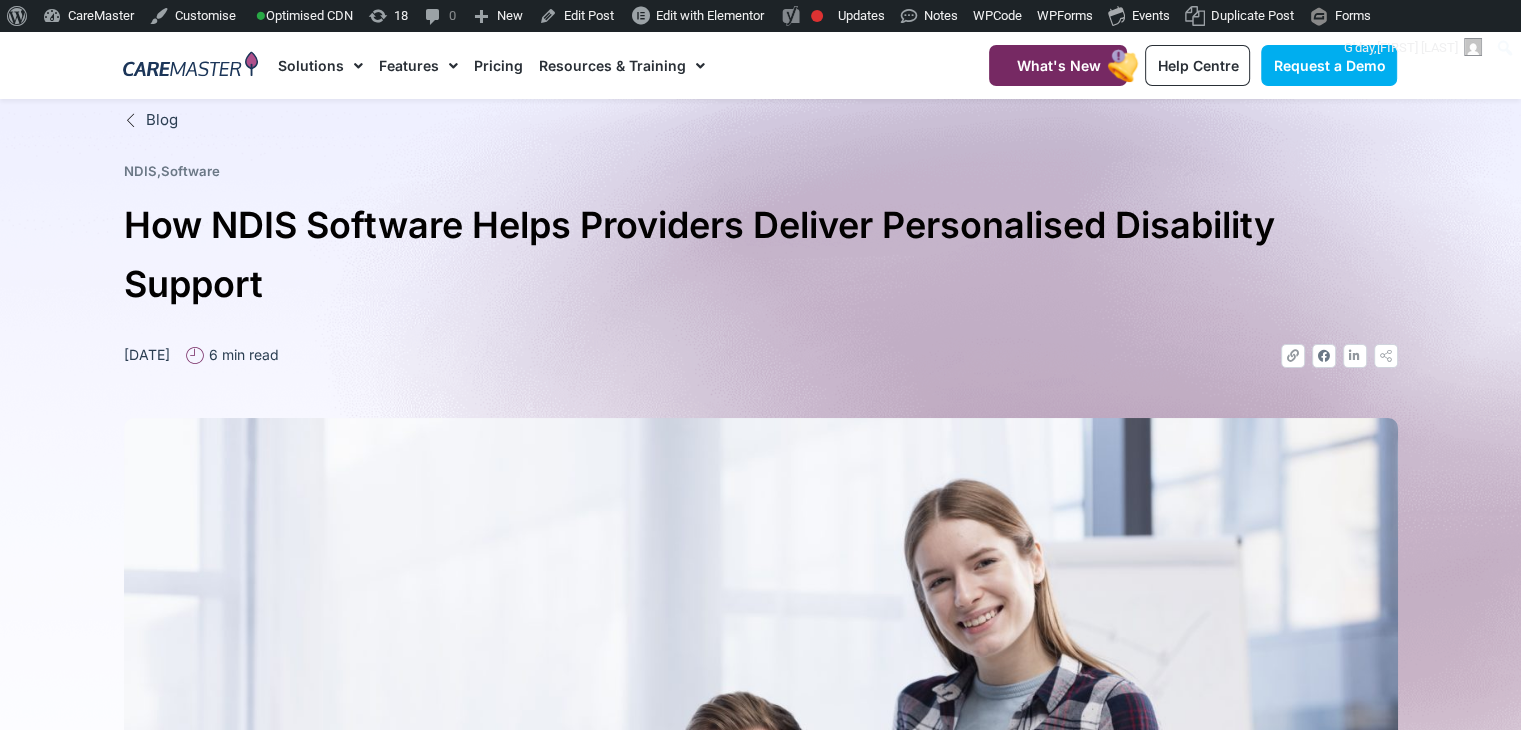click on "Blog
NDIS ,  Software
How NDIS Software Helps Providers Deliver Personalised Disability Support
July 16, 2025
6 min read
Link
Facebook
Linkedin
Icon-share" at bounding box center [761, 688] 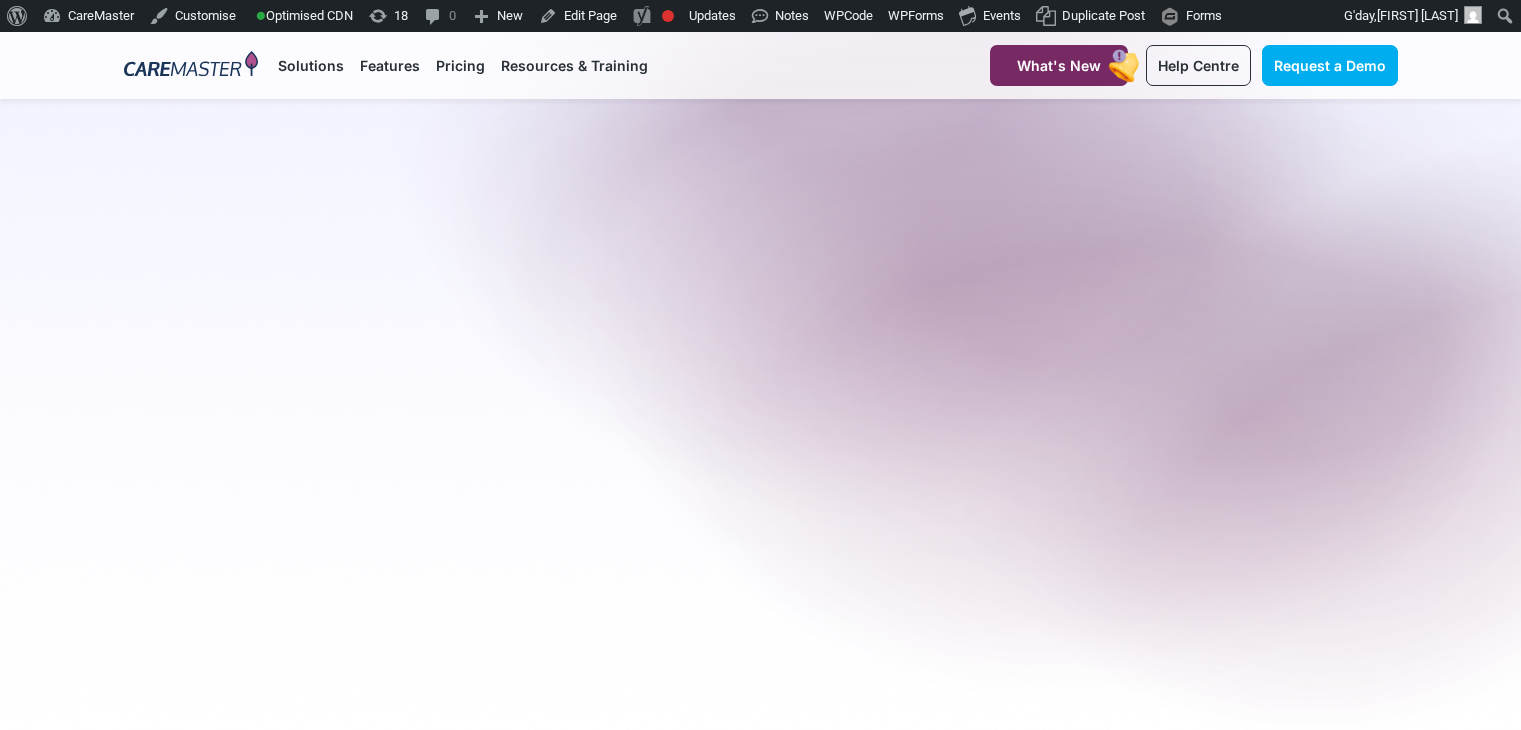 scroll, scrollTop: 0, scrollLeft: 0, axis: both 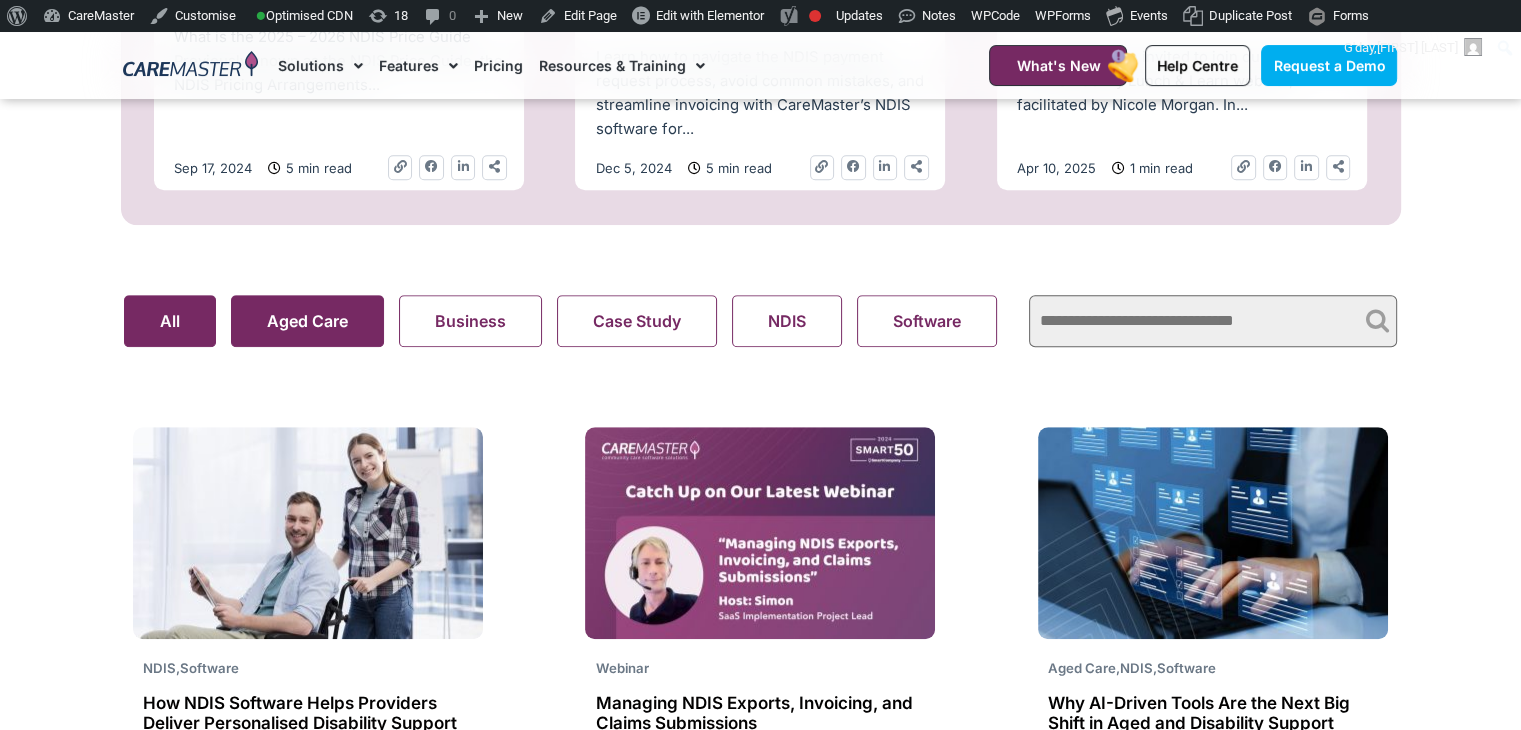 click on "Aged Care" at bounding box center (307, 321) 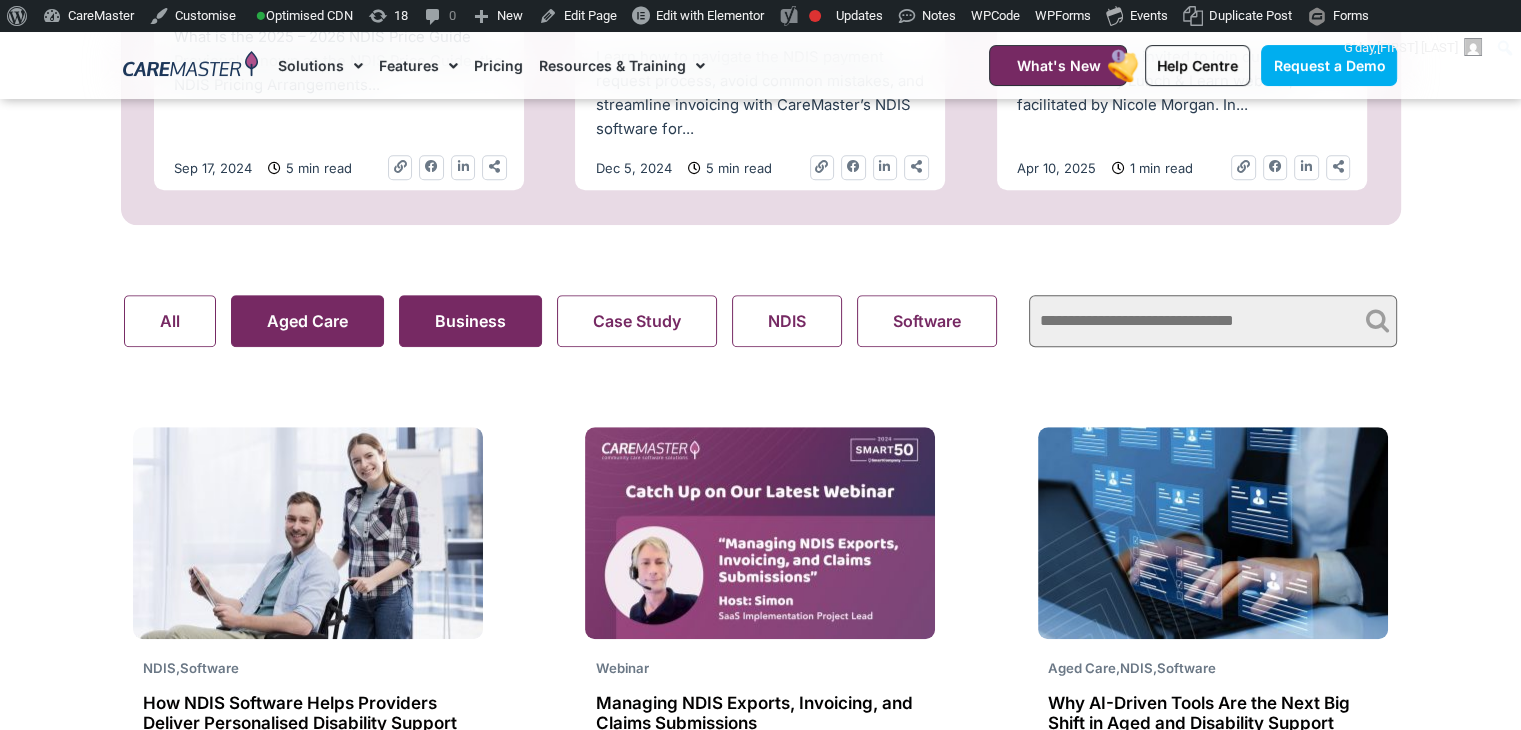 click on "Business" at bounding box center (470, 321) 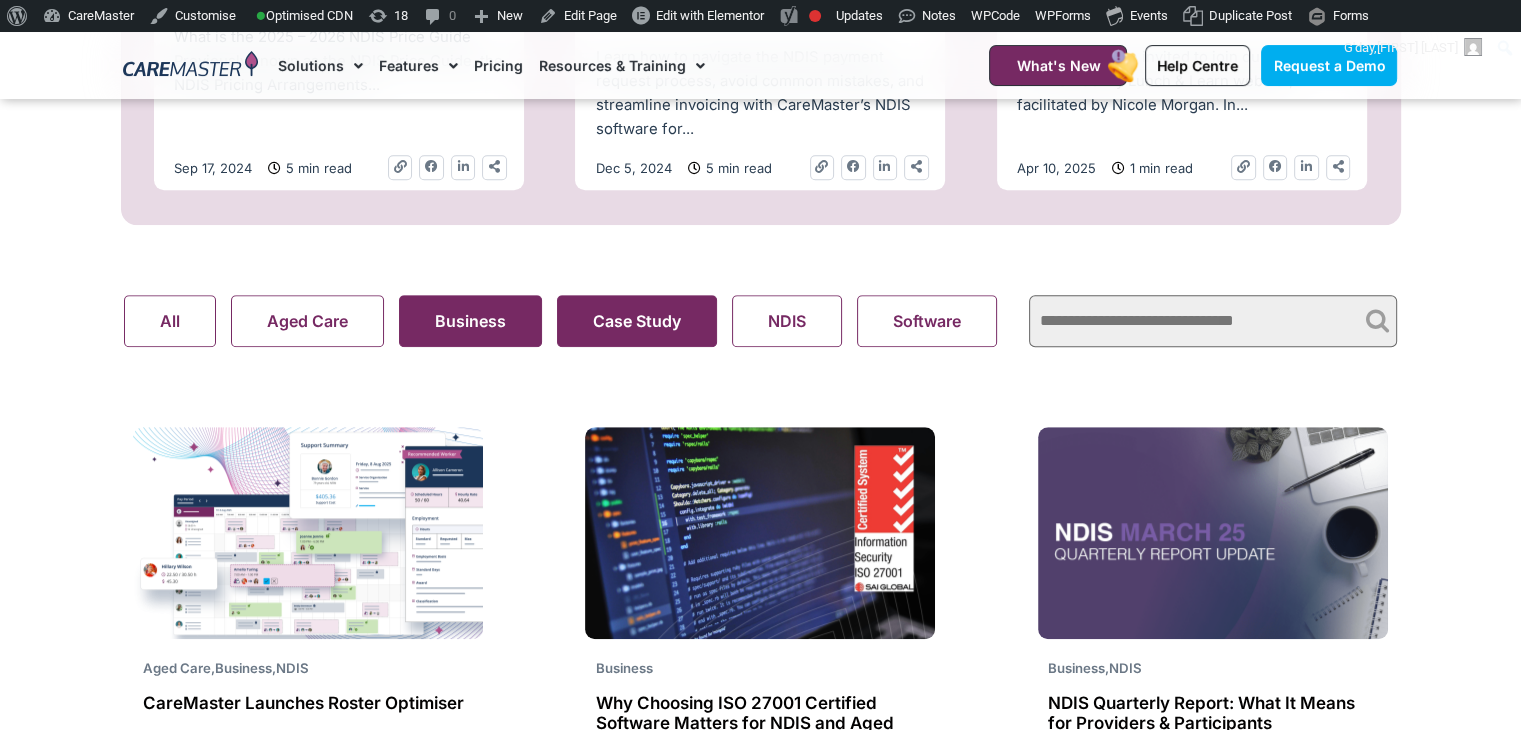 click on "Case Study" at bounding box center (637, 321) 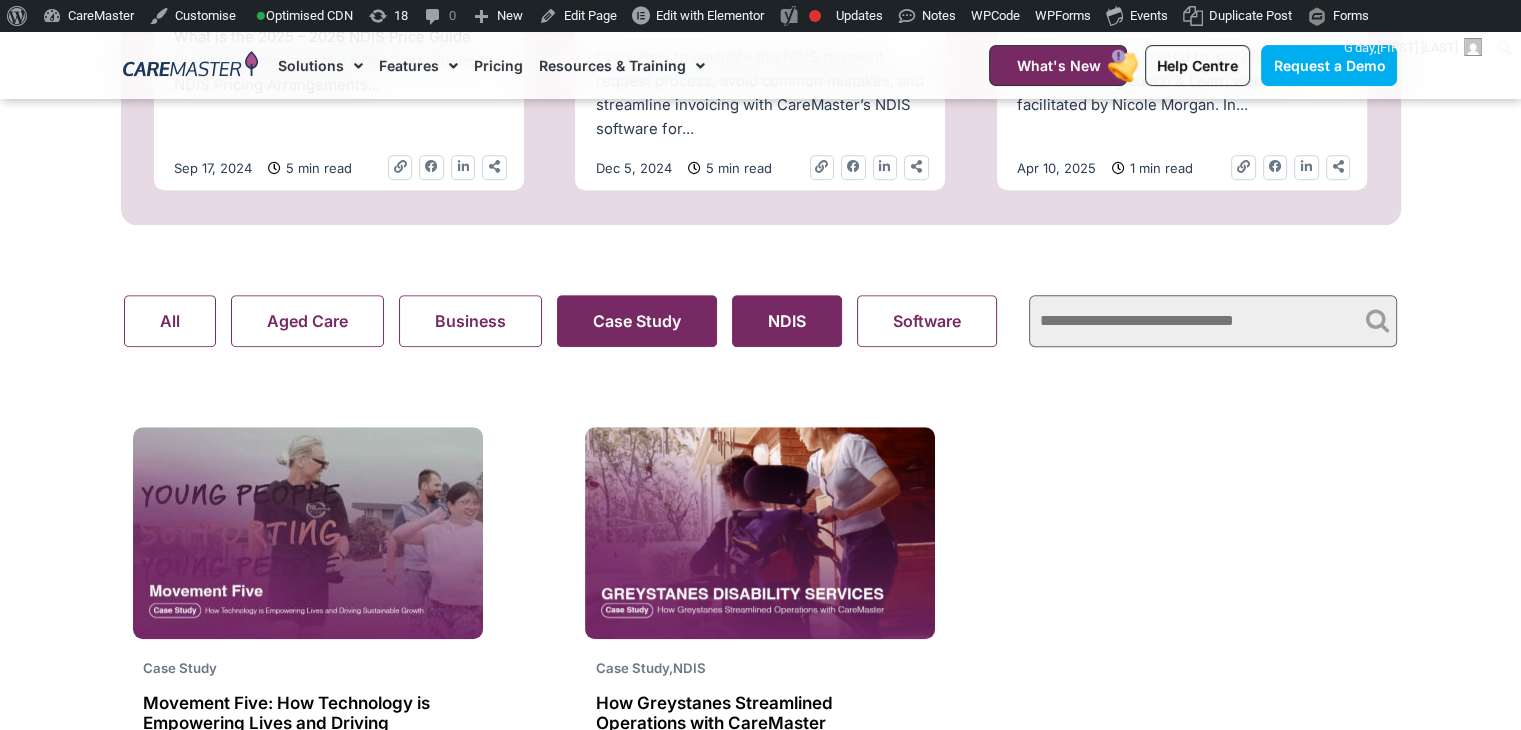 click on "NDIS" at bounding box center [787, 321] 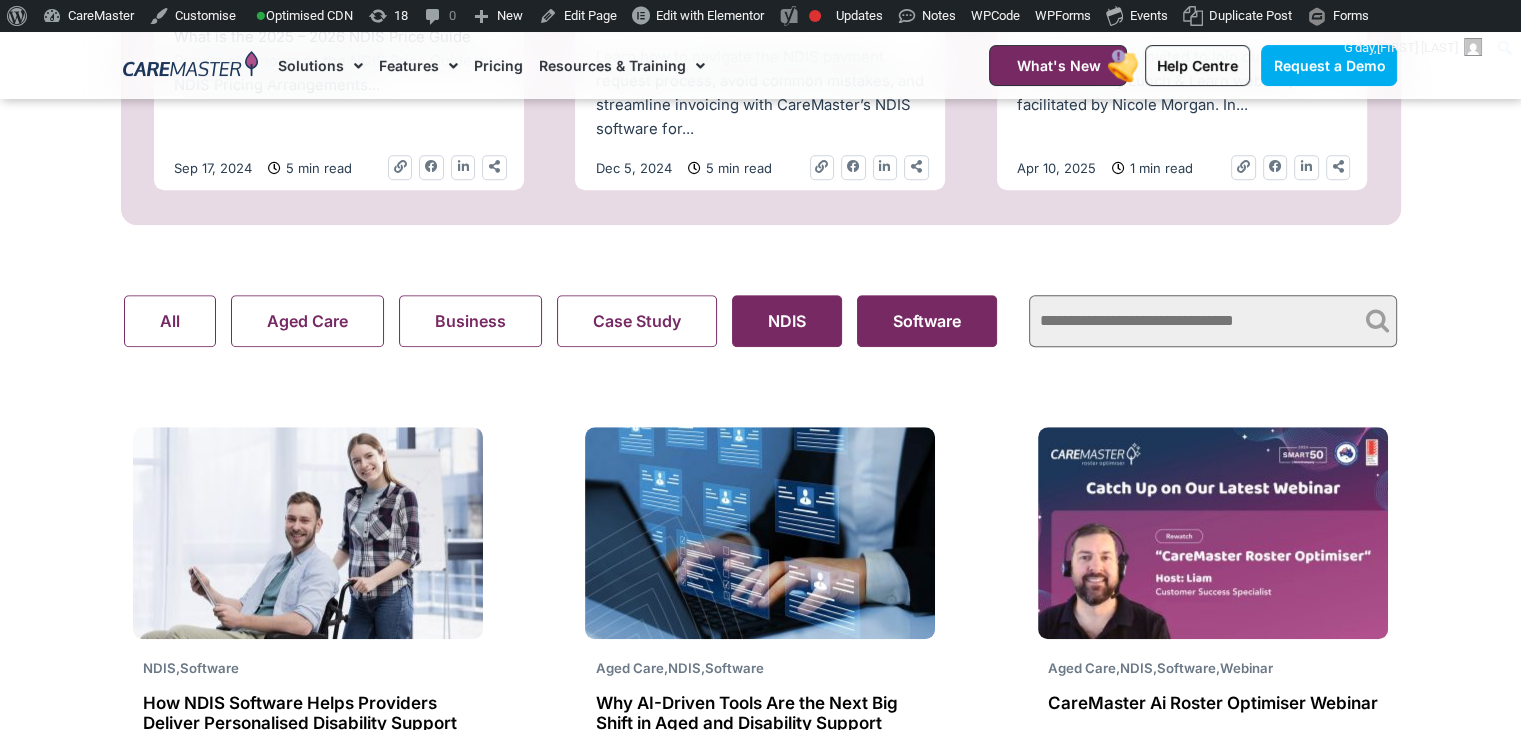 click on "Software" at bounding box center [927, 321] 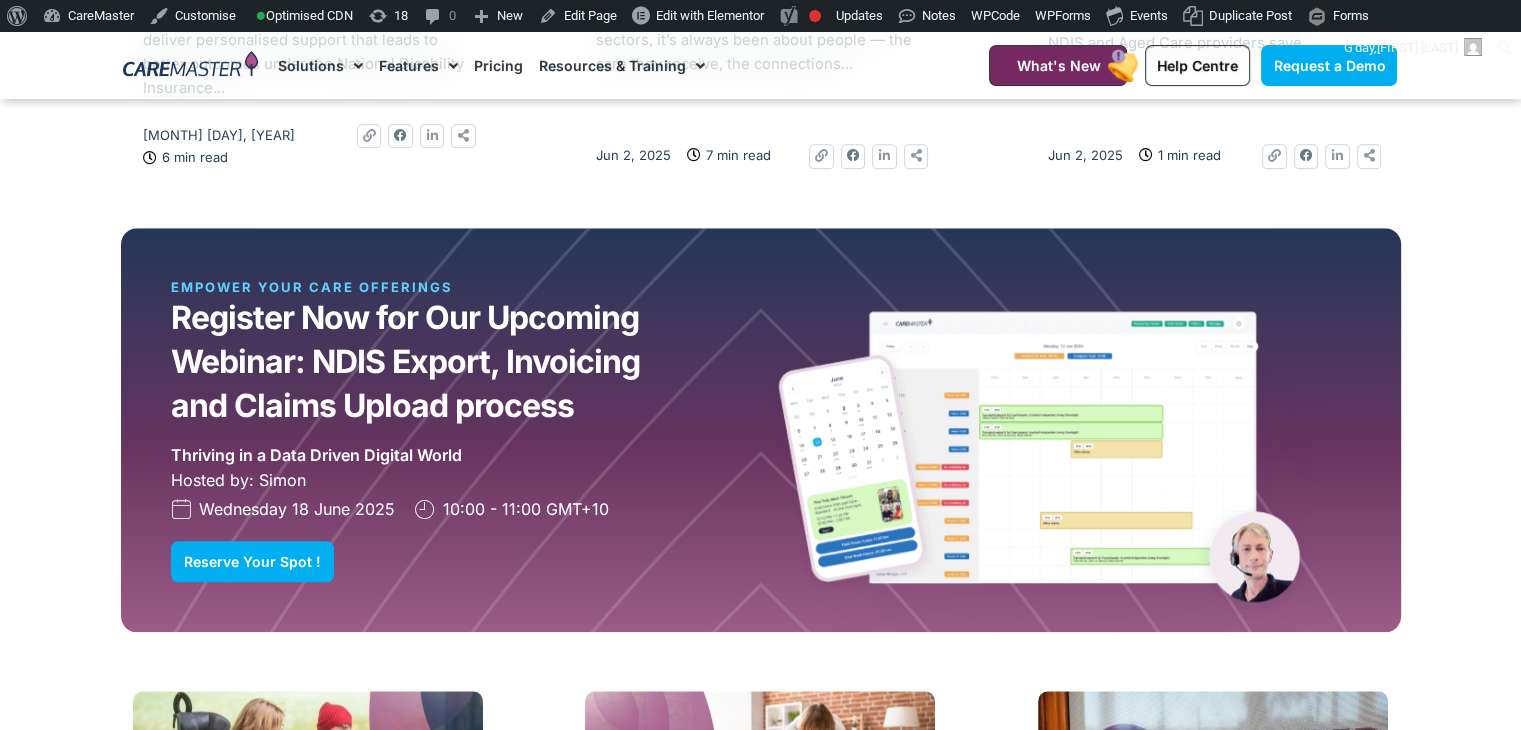 scroll, scrollTop: 1992, scrollLeft: 0, axis: vertical 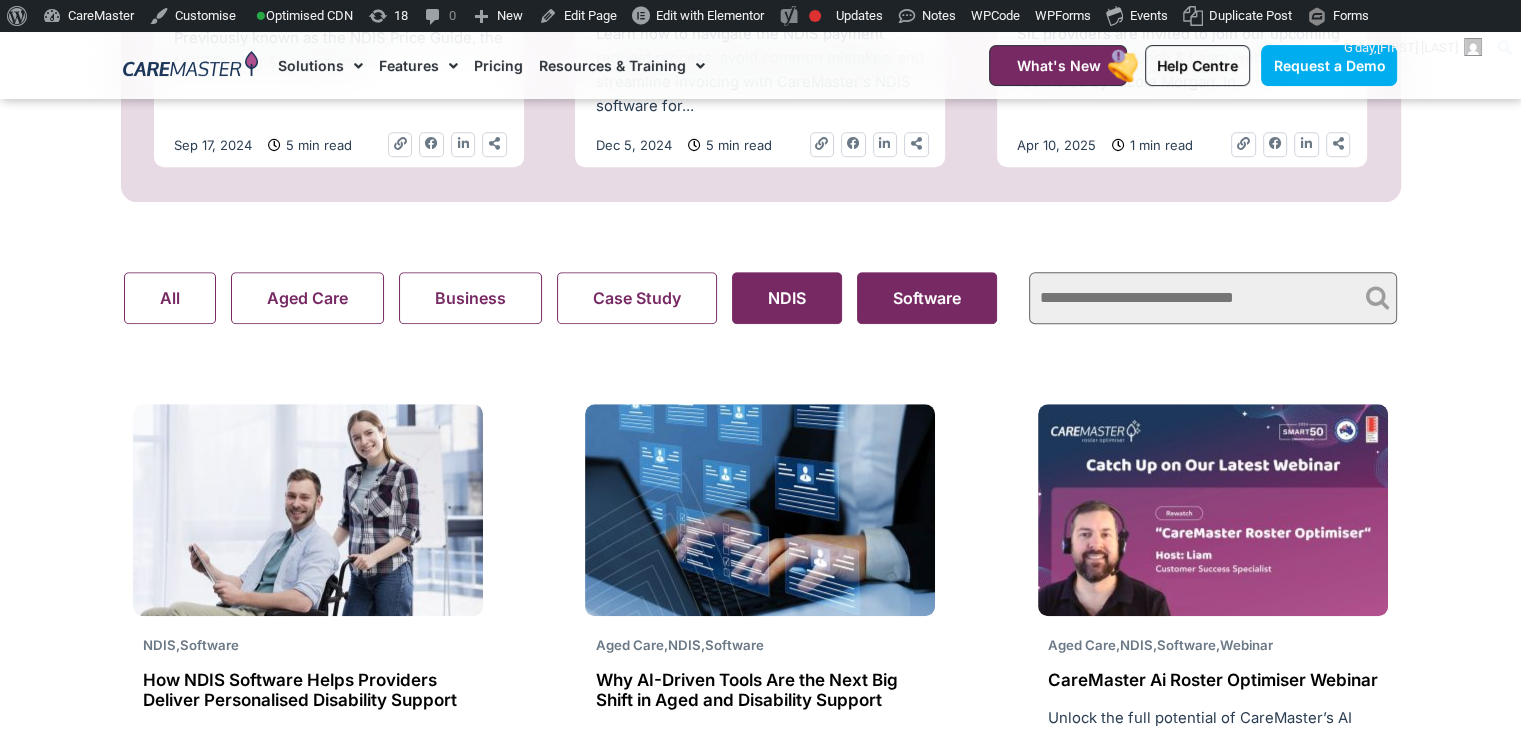 click on "NDIS" at bounding box center (787, 298) 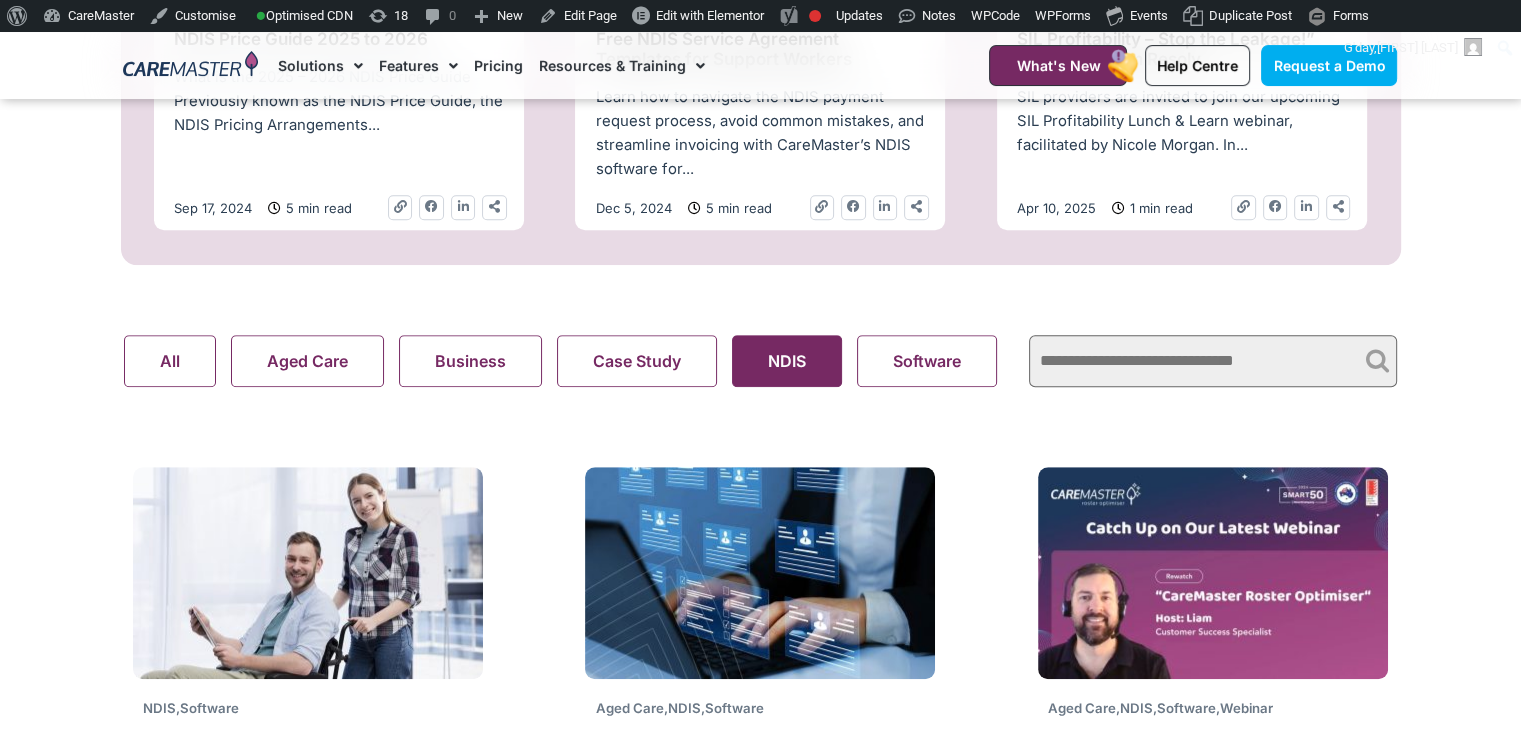 scroll, scrollTop: 1192, scrollLeft: 0, axis: vertical 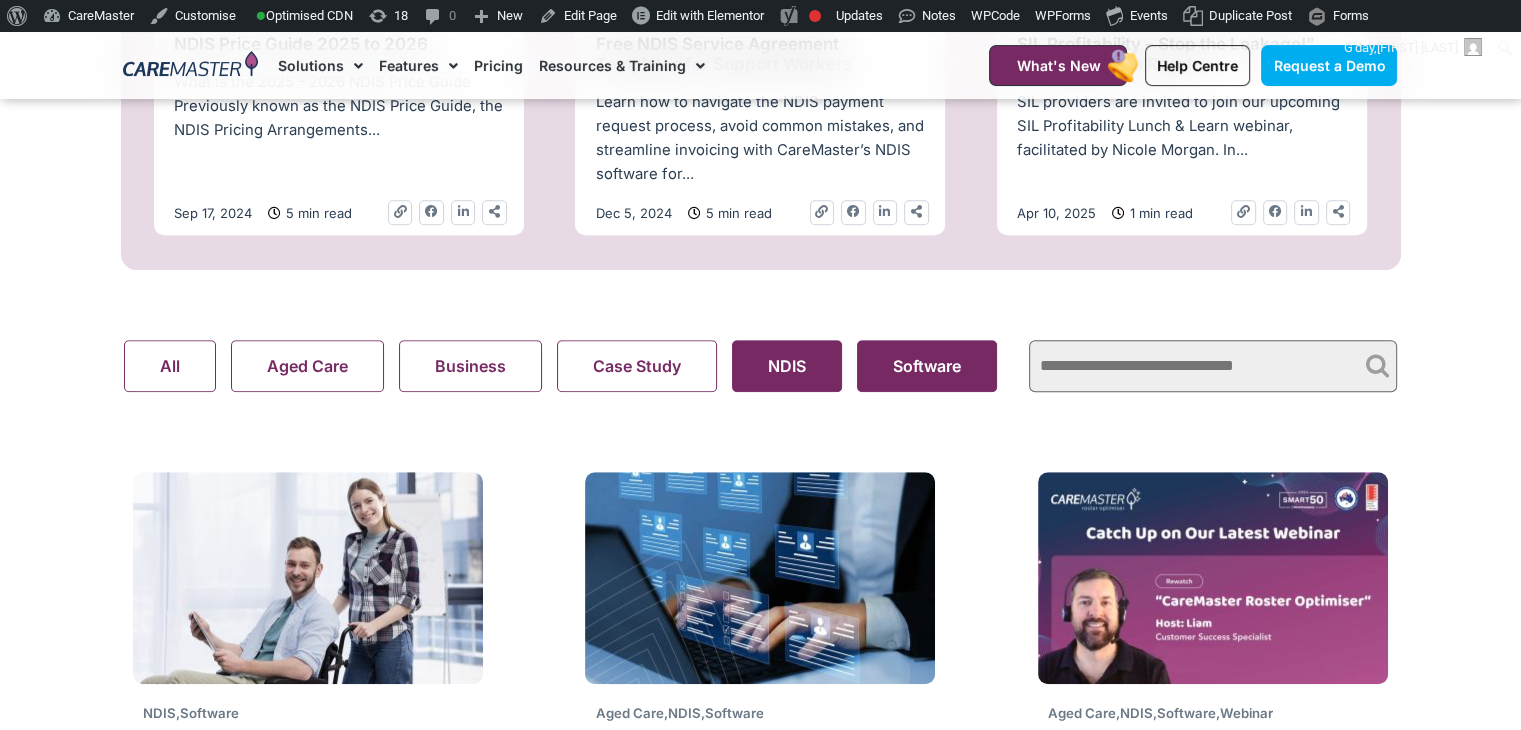 click on "Software" at bounding box center (927, 366) 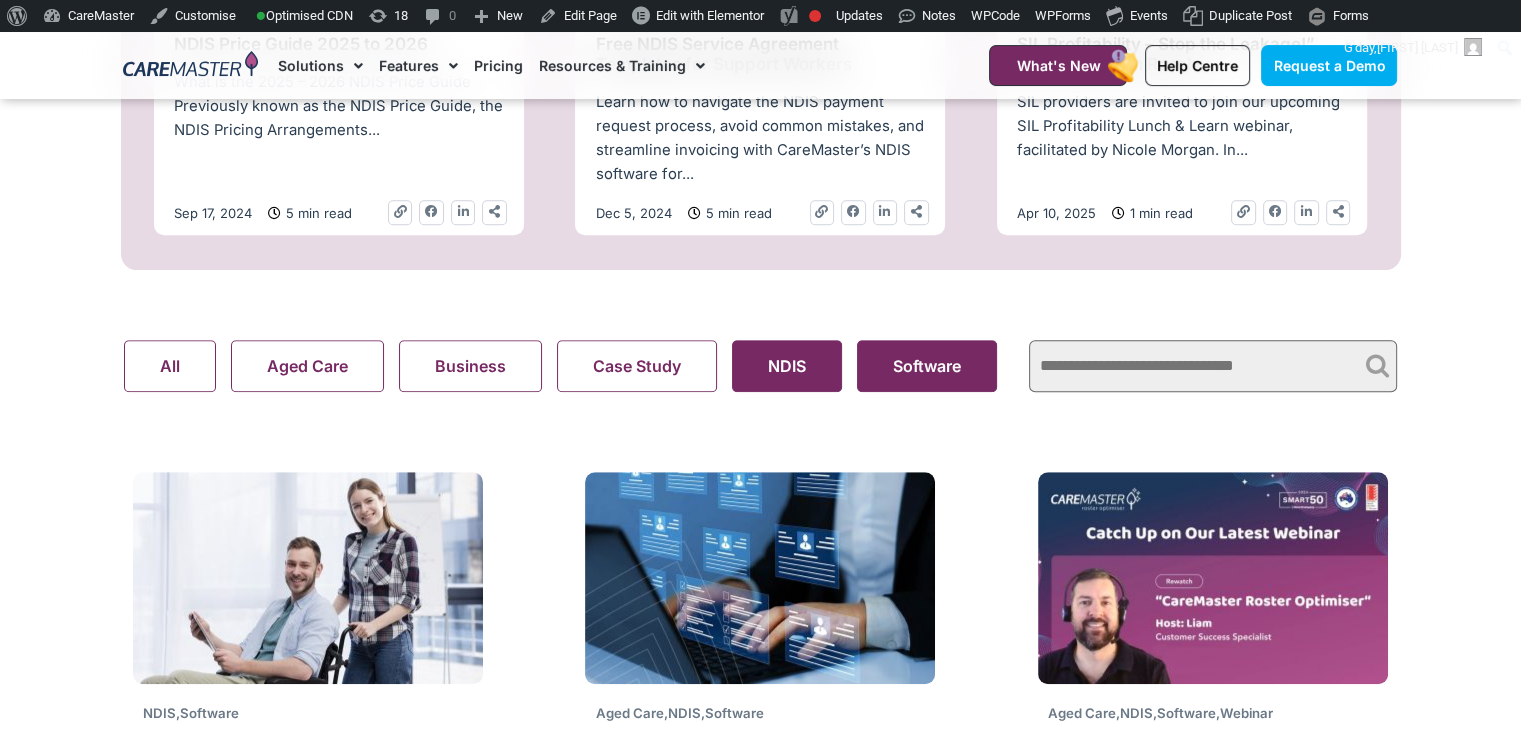 click on "NDIS" at bounding box center (787, 366) 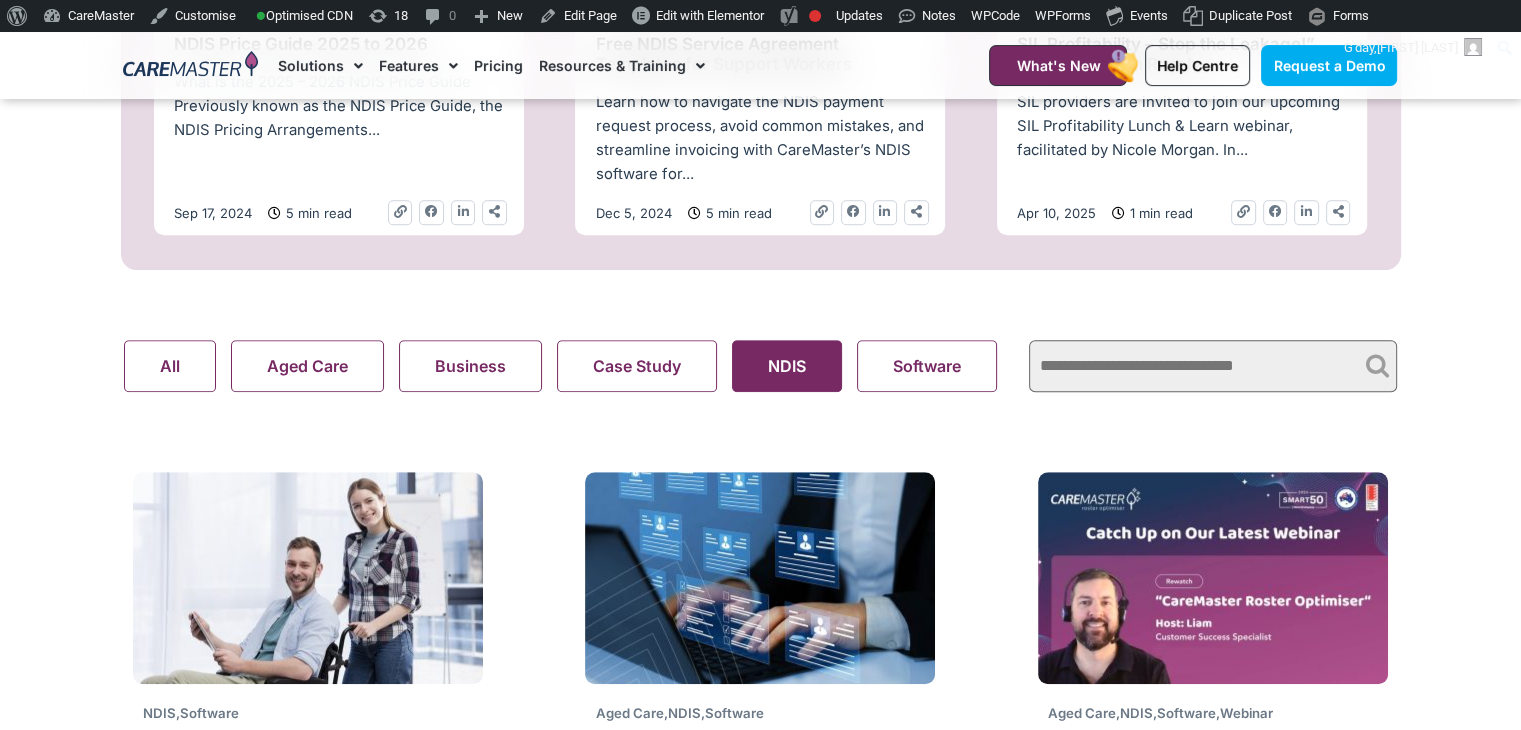 click on "NDIS" at bounding box center (787, 366) 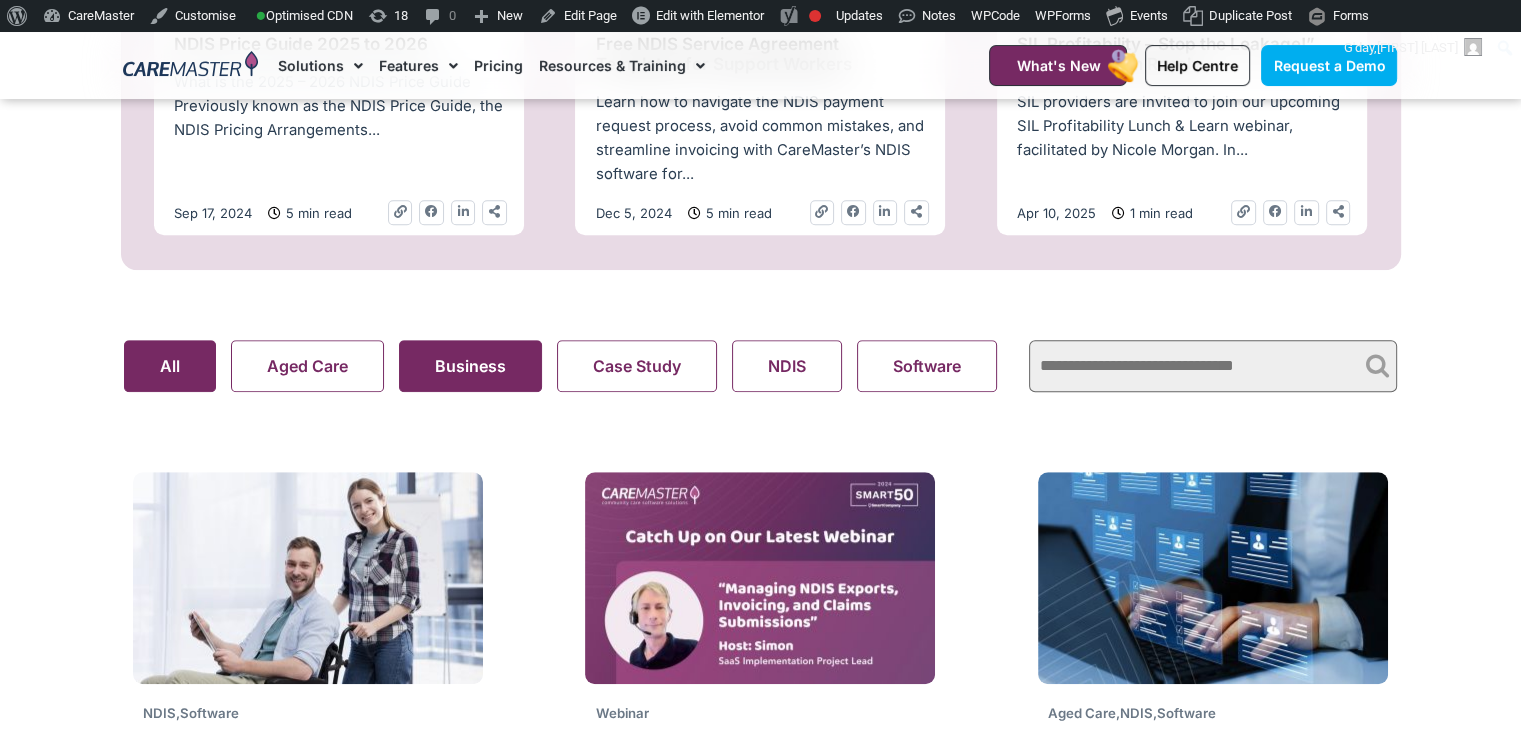 click on "Business" at bounding box center [470, 366] 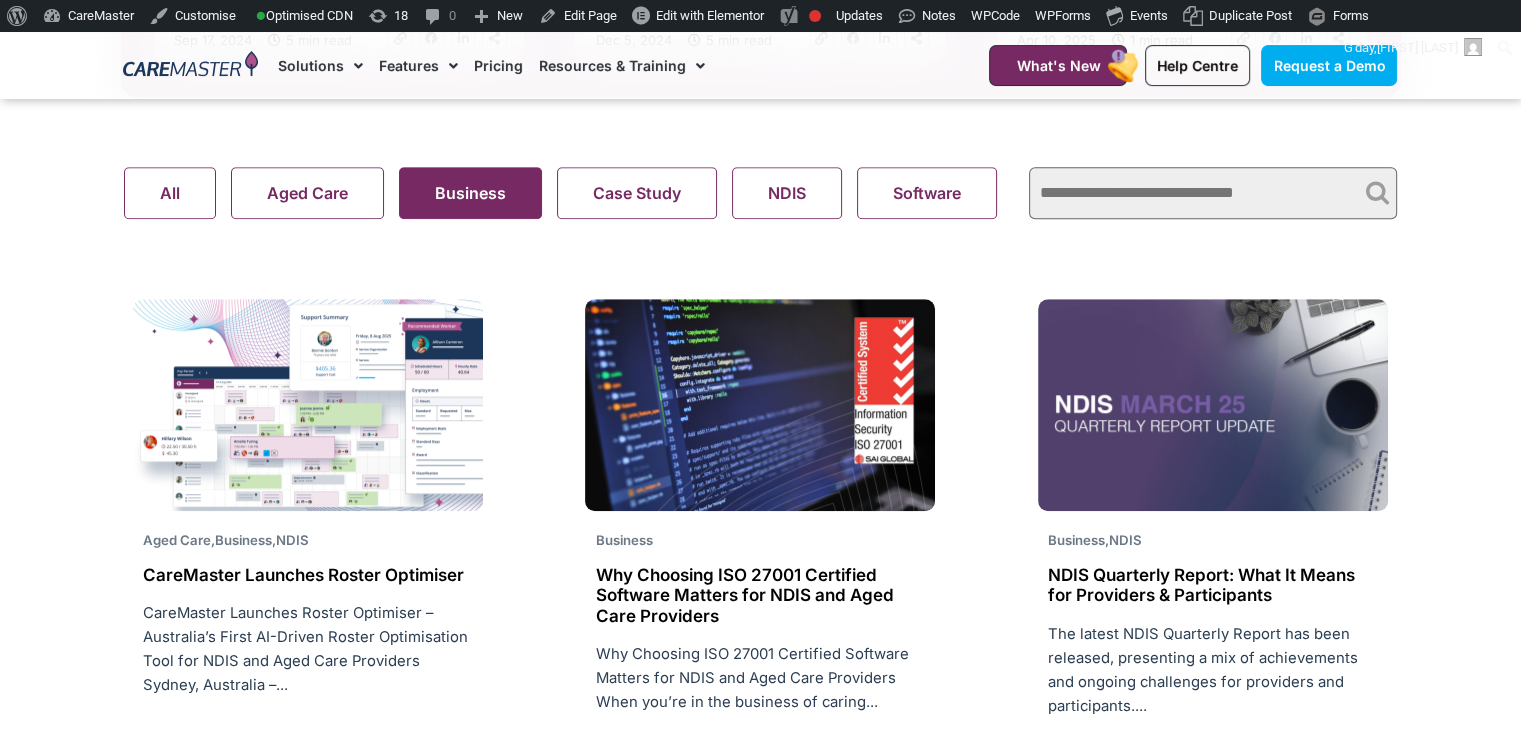 scroll, scrollTop: 1404, scrollLeft: 0, axis: vertical 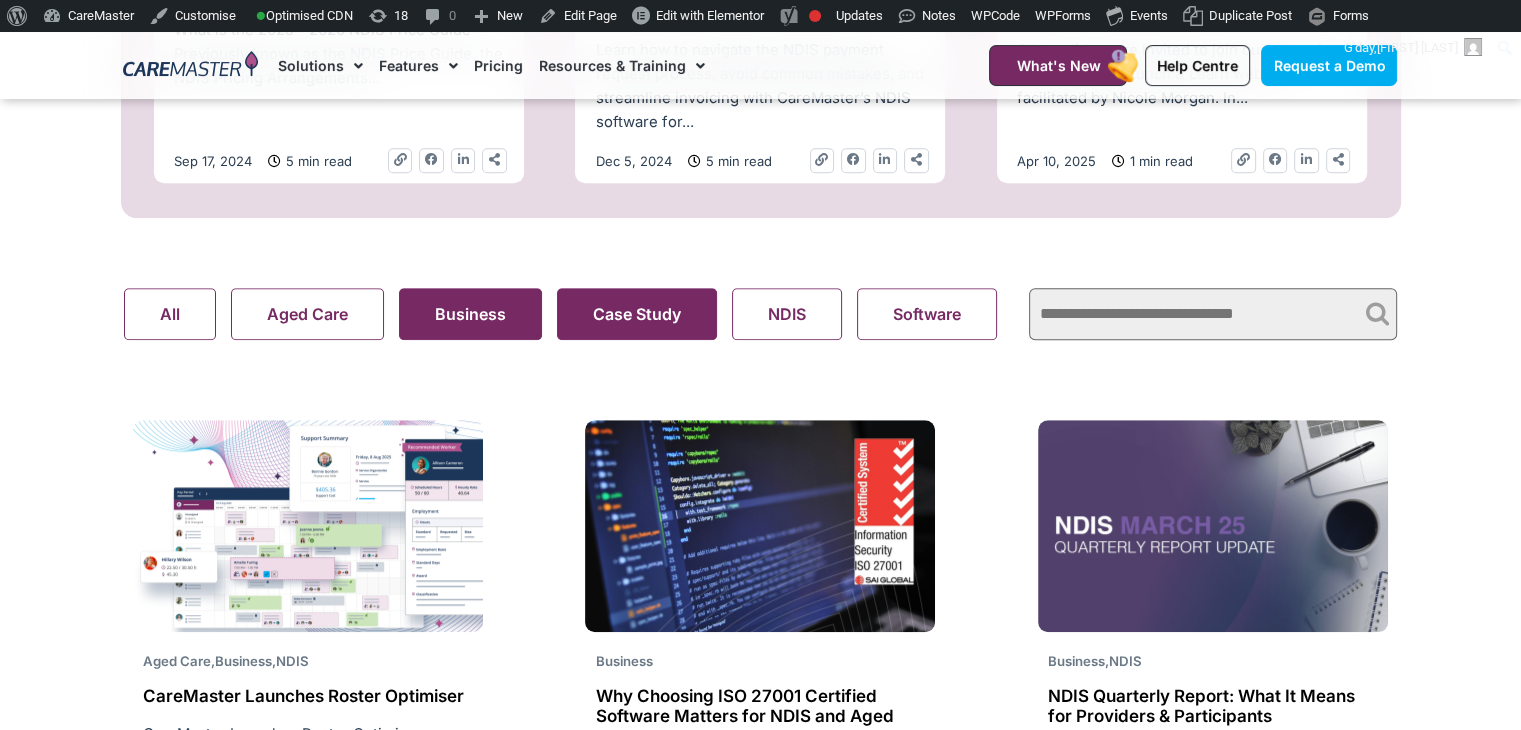 click on "Case Study" at bounding box center [637, 314] 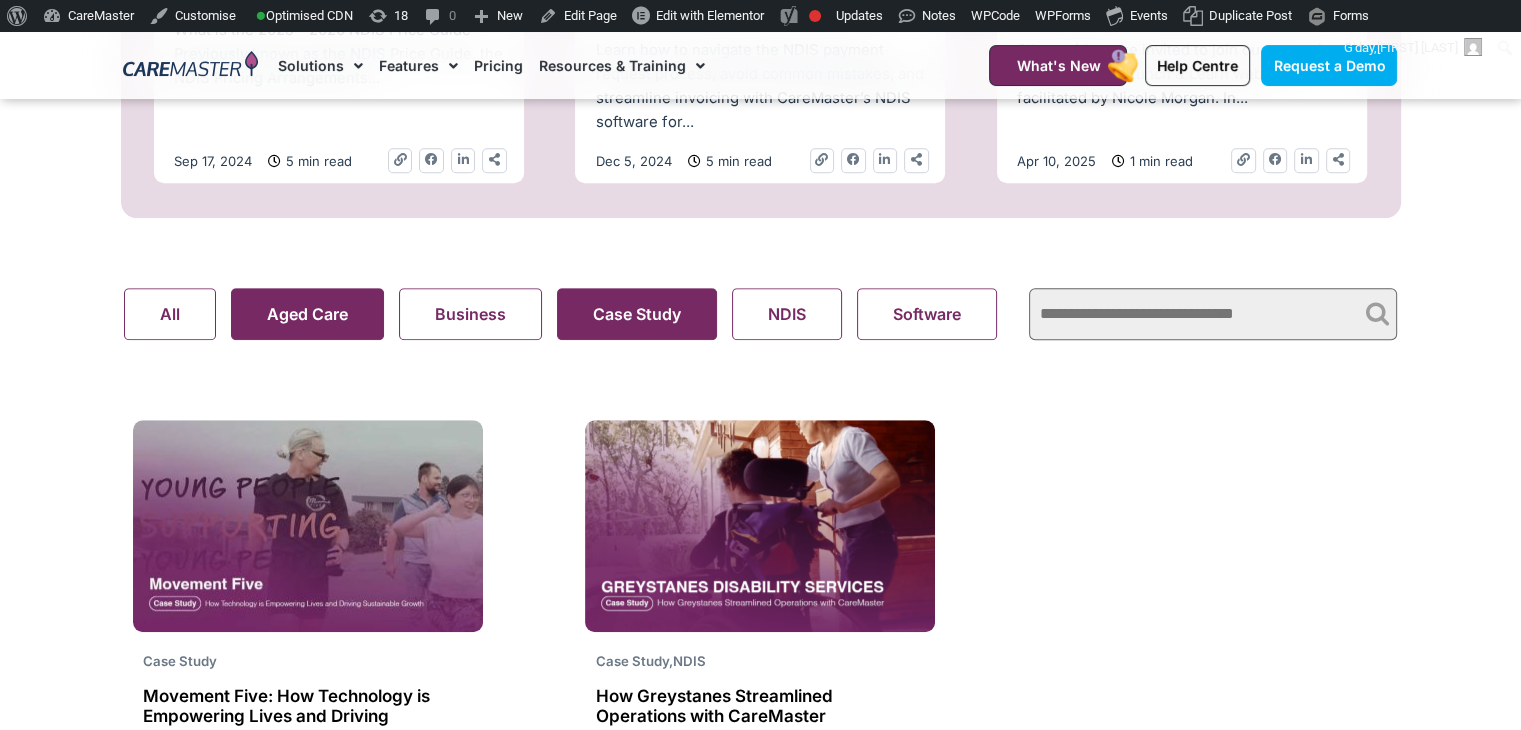 click on "Aged Care" at bounding box center [307, 314] 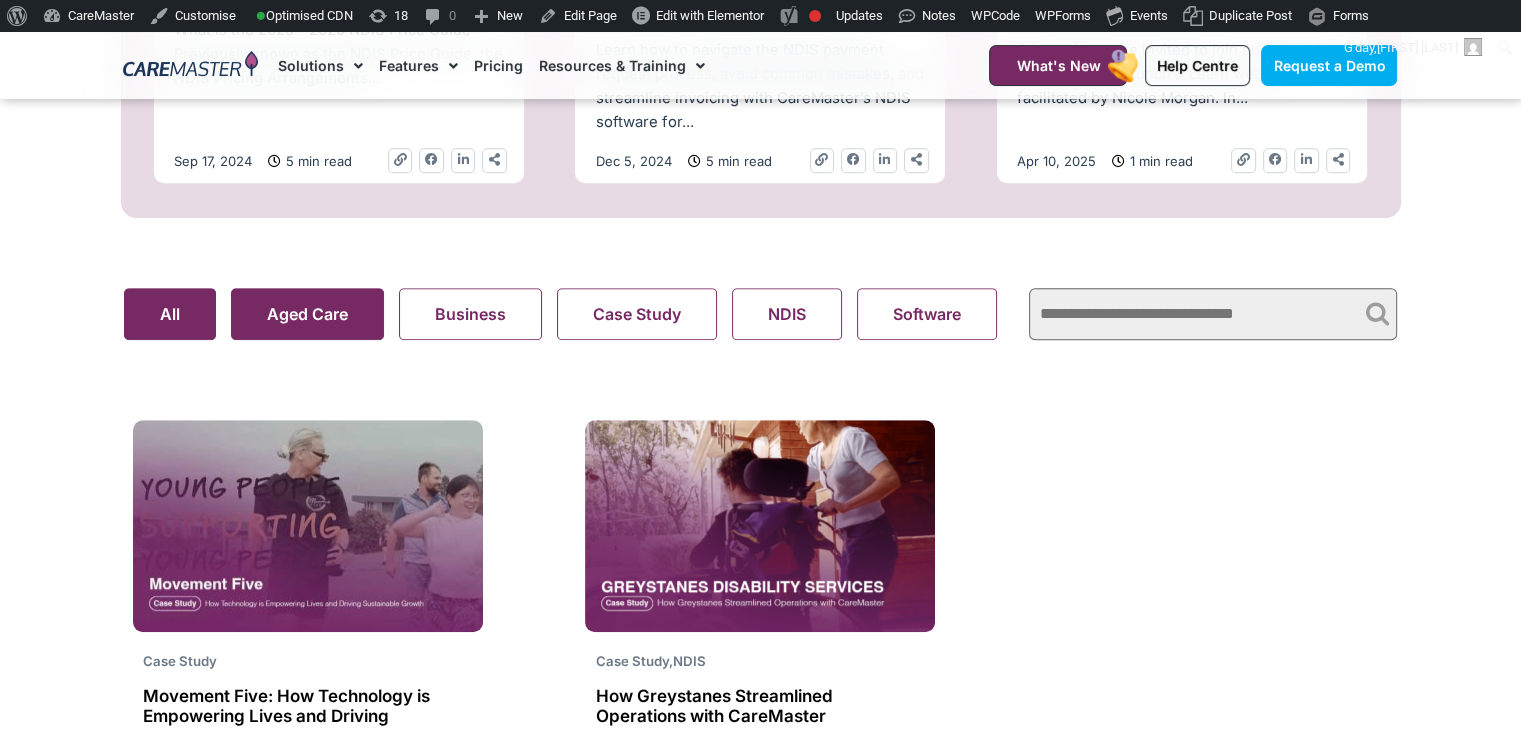 click on "All" at bounding box center [170, 314] 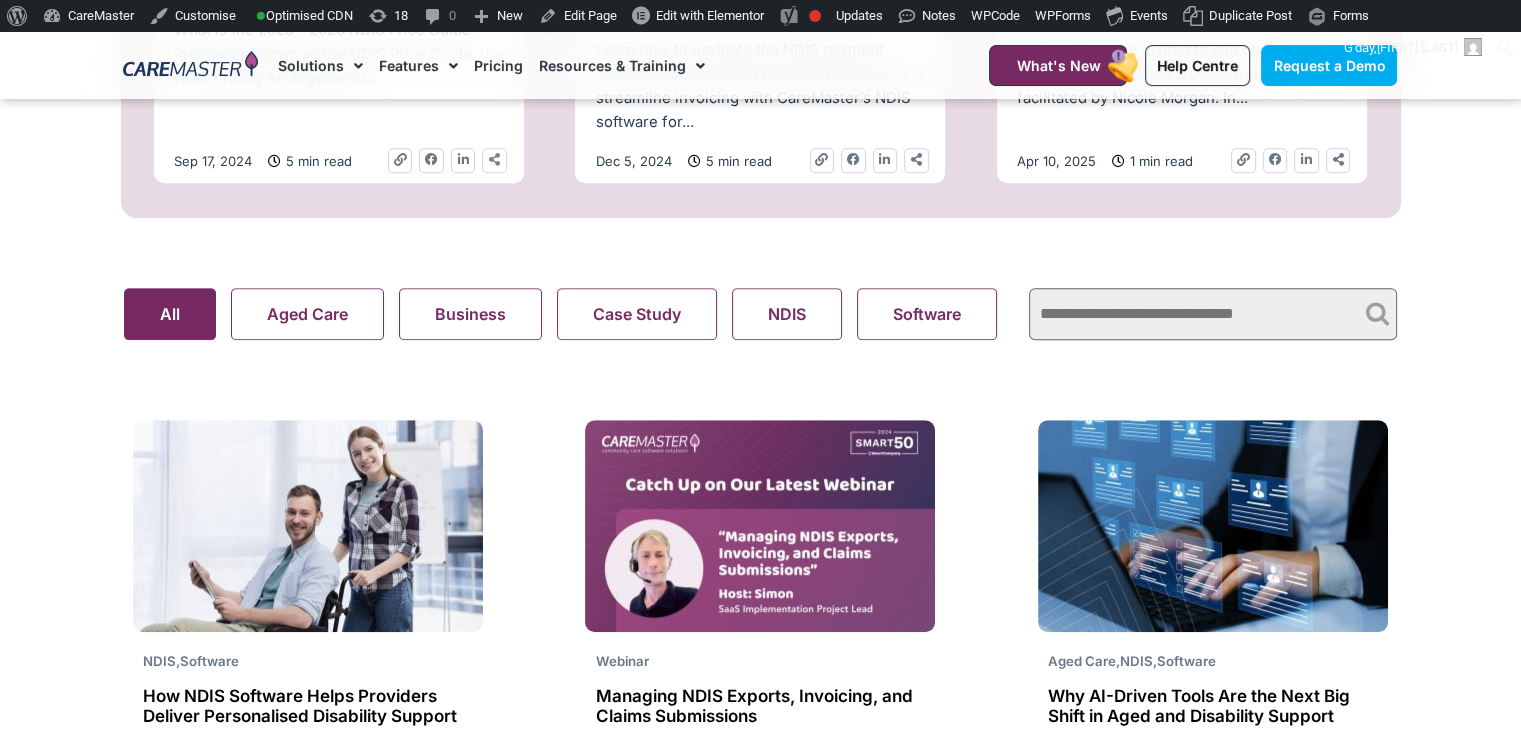 click on "Share-alt" 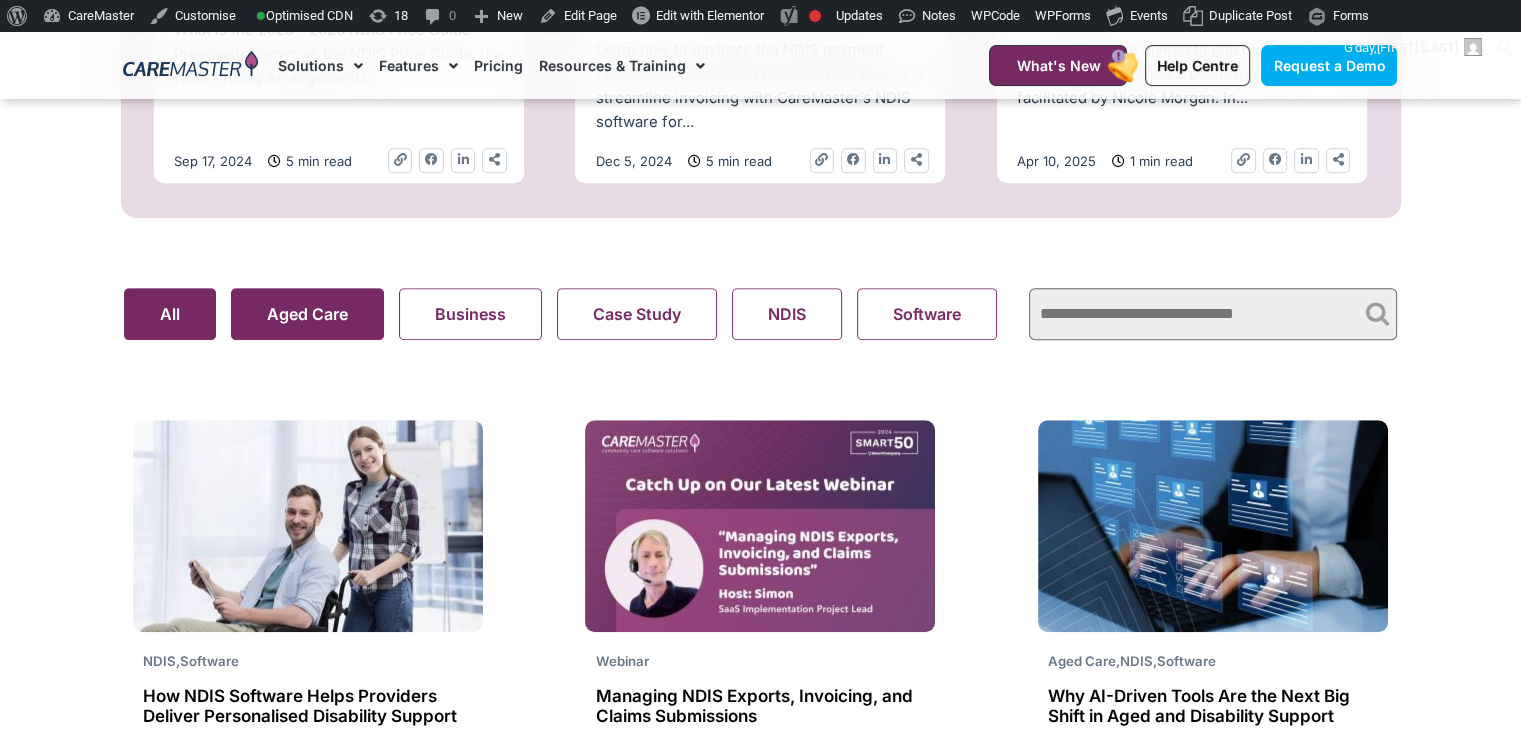 click on "Aged Care" at bounding box center [307, 314] 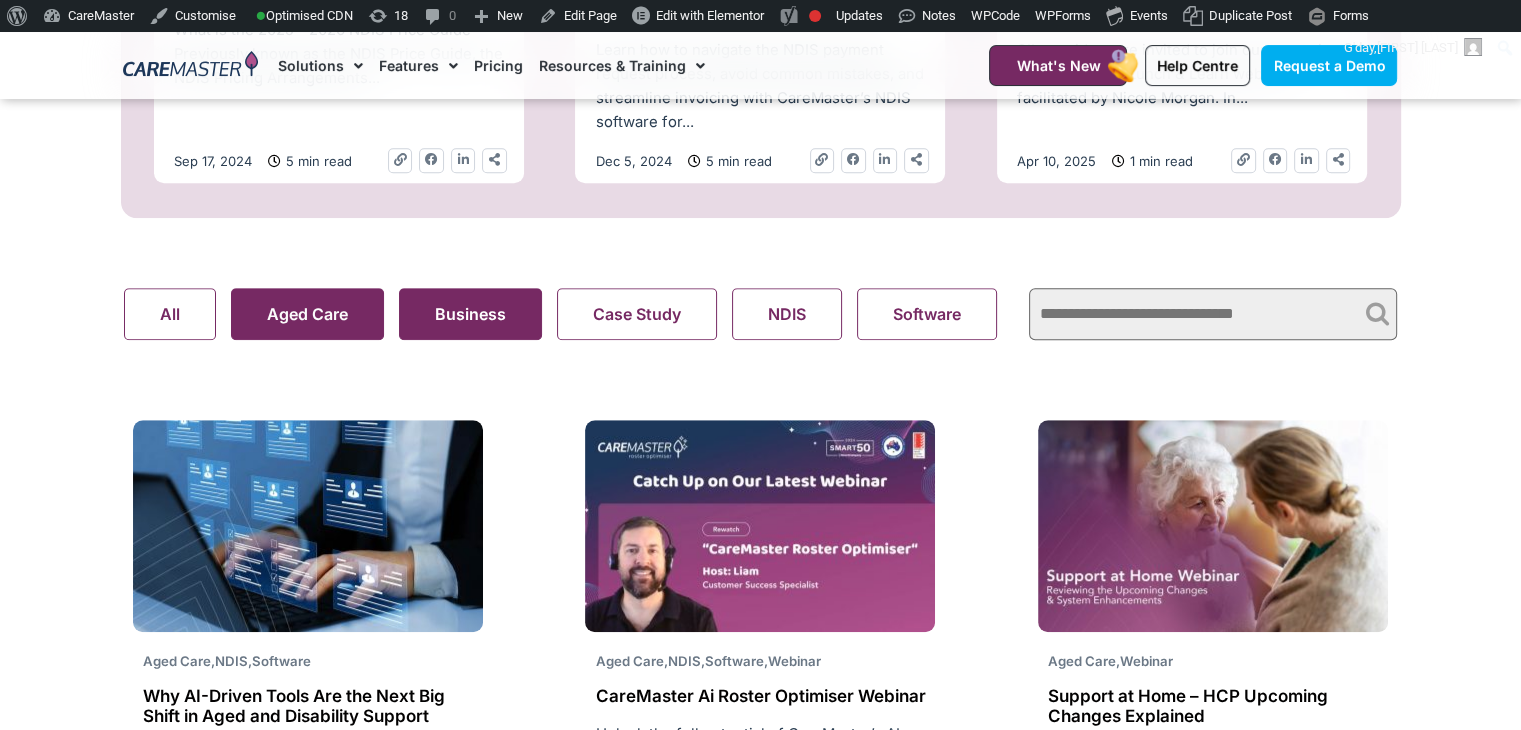 click on "Business" at bounding box center (470, 314) 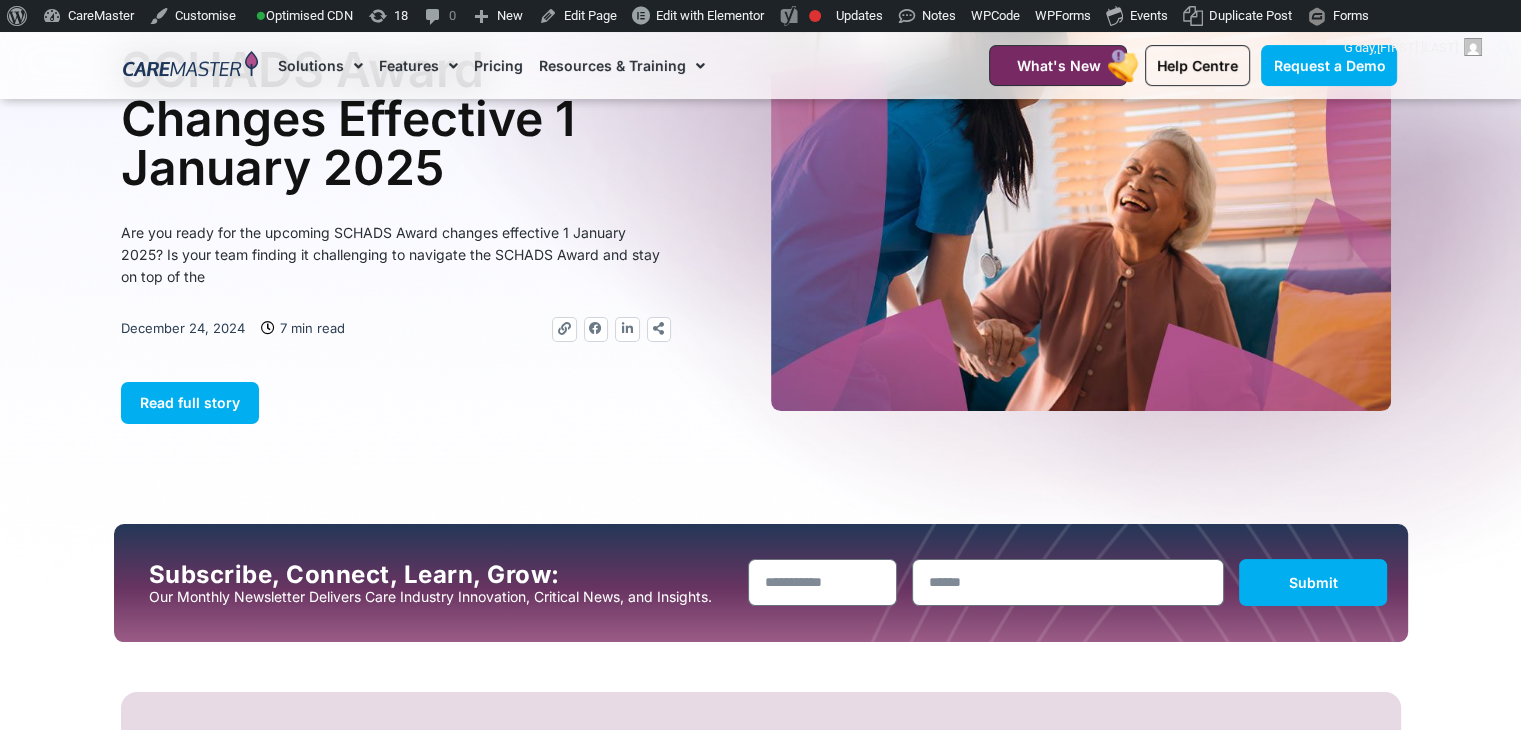 scroll, scrollTop: 0, scrollLeft: 0, axis: both 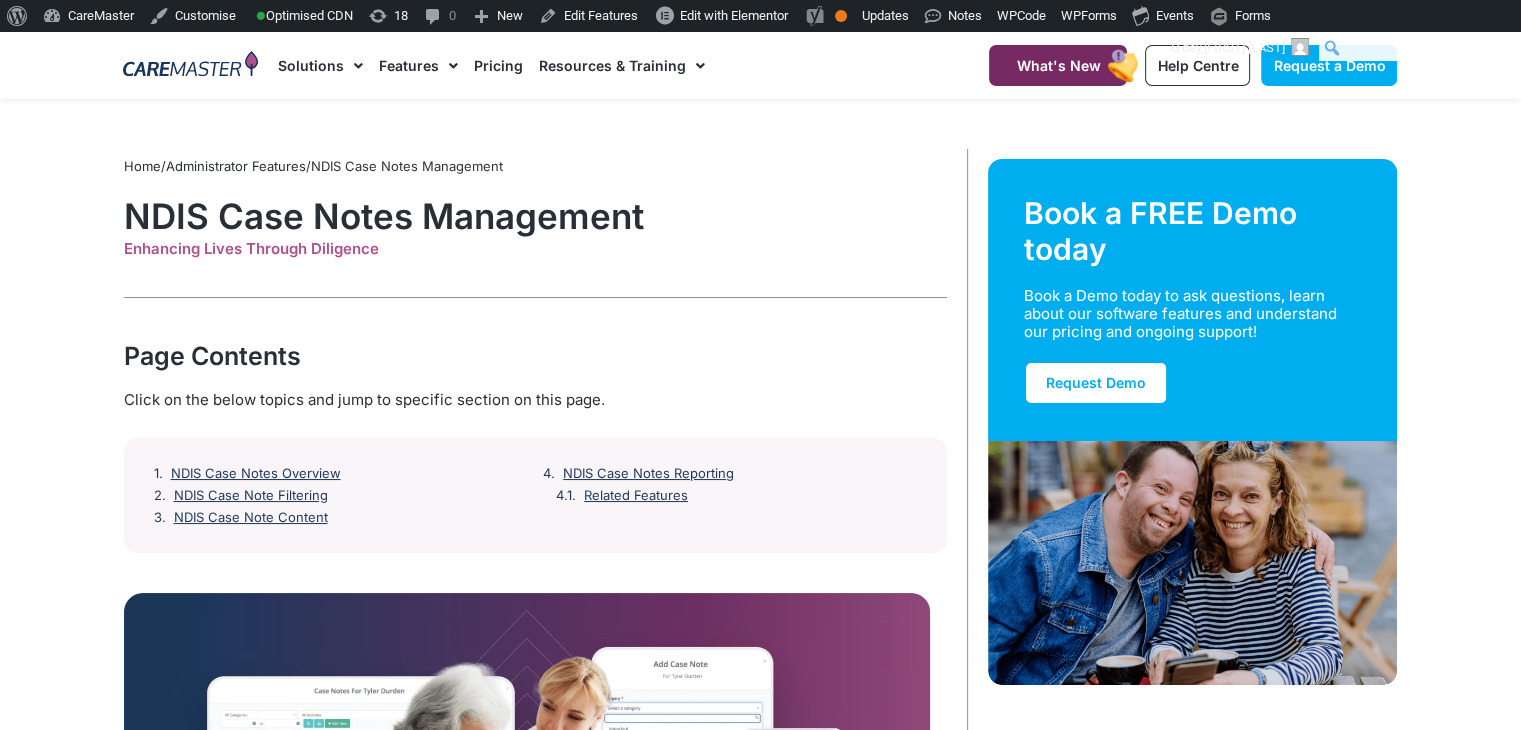 click on "About WordPress About WordPress Get Involved WordPress.org Documentation Learn WordPress Support Feedback CareMaster Dashboard Plugins Themes Widgets Menus Customise      Optimised CDN Invalidate Cache for this page   Purge Cache for this page   18 18 updates available 0 0 Comments in moderation New Post Media Page Template Feature Feature Tile Event User WPForms Form Edit Features Edit with Elementor Footer Footer Overview Video Popup Popup Features Single Post header-black Header Site Settings Site Theme Builder Site Clear Files & Data Site SEO OK Focus keyphrase:  NDIS Case Notes SEO score:  OK Readability:  Needs improvement Front end SEO inspector Premium Analyse this page Check links to this URL Google Rich Results Test Facebook Debugger Google Page Speed Test SEO Tools Semrush Wincher Google trends How to Learn more SEO Improve your blog post Write better content Help SEO Settings Settings Tools Plans Get Yoast SEO Premium »  Updates General Plugins Themes Logs Advanced Premium" at bounding box center [760, 16] 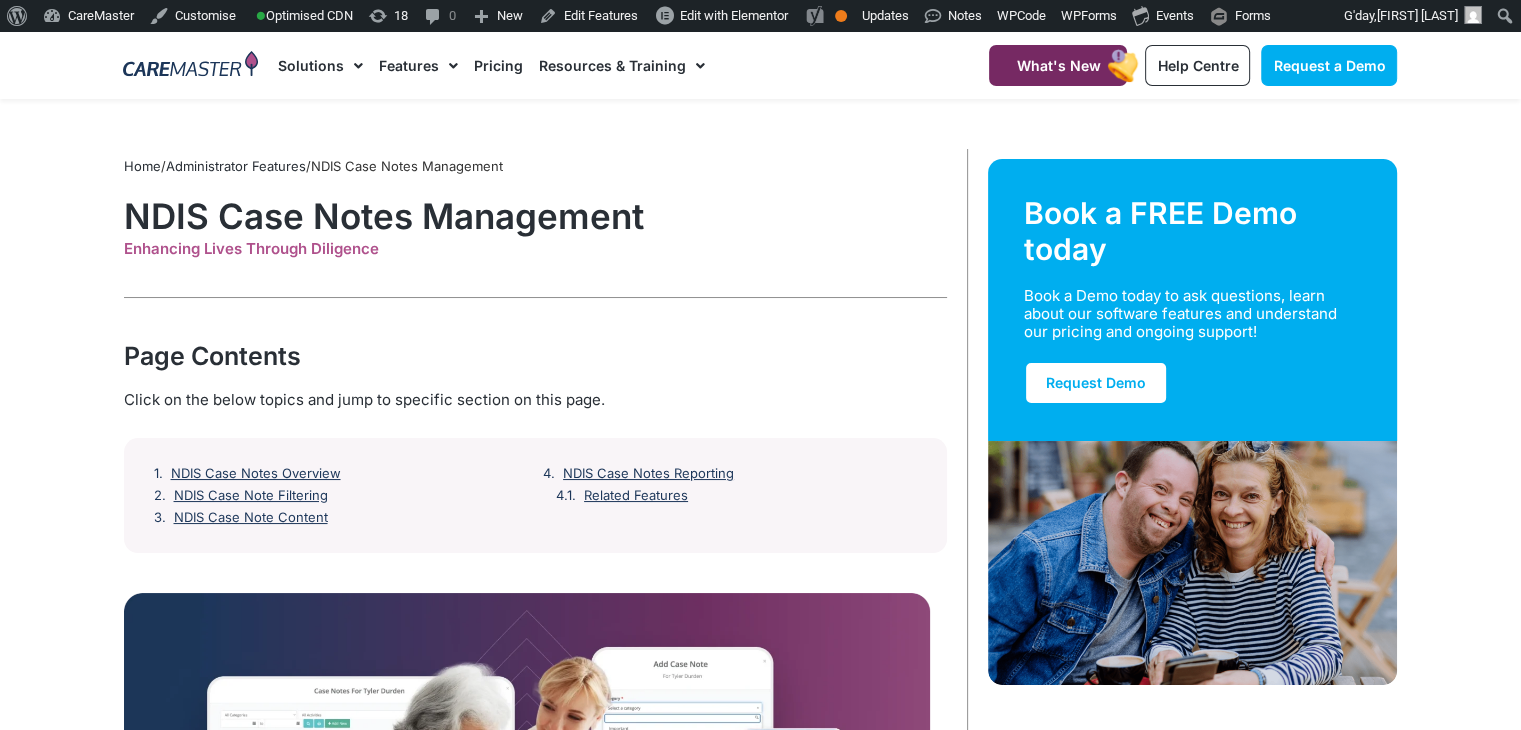 click on "About WordPress About WordPress Get Involved WordPress.org Documentation Learn WordPress Support Feedback CareMaster Dashboard Plugins Themes Widgets Menus Customise      Optimised CDN Invalidate Cache for this page   Purge Cache for this page   18 18 updates available 0 0 Comments in moderation New Post Media Page Template Feature Feature Tile Event User WPForms Form Edit Features Edit with Elementor Footer Footer Overview Video Popup Popup Features Single Post header-black Header Site Settings Site Theme Builder Site Clear Files & Data Site SEO OK Focus keyphrase:  NDIS Case Notes SEO score:  OK Readability:  Needs improvement Front end SEO inspector Premium Analyse this page Check links to this URL Google Rich Results Test Facebook Debugger Google Page Speed Test SEO Tools Semrush Wincher Google trends How to Learn more SEO Improve your blog post Write better content Help SEO Settings Settings Tools Plans Get Yoast SEO Premium »  Updates General Plugins Themes Logs Advanced Premium" at bounding box center (760, 16) 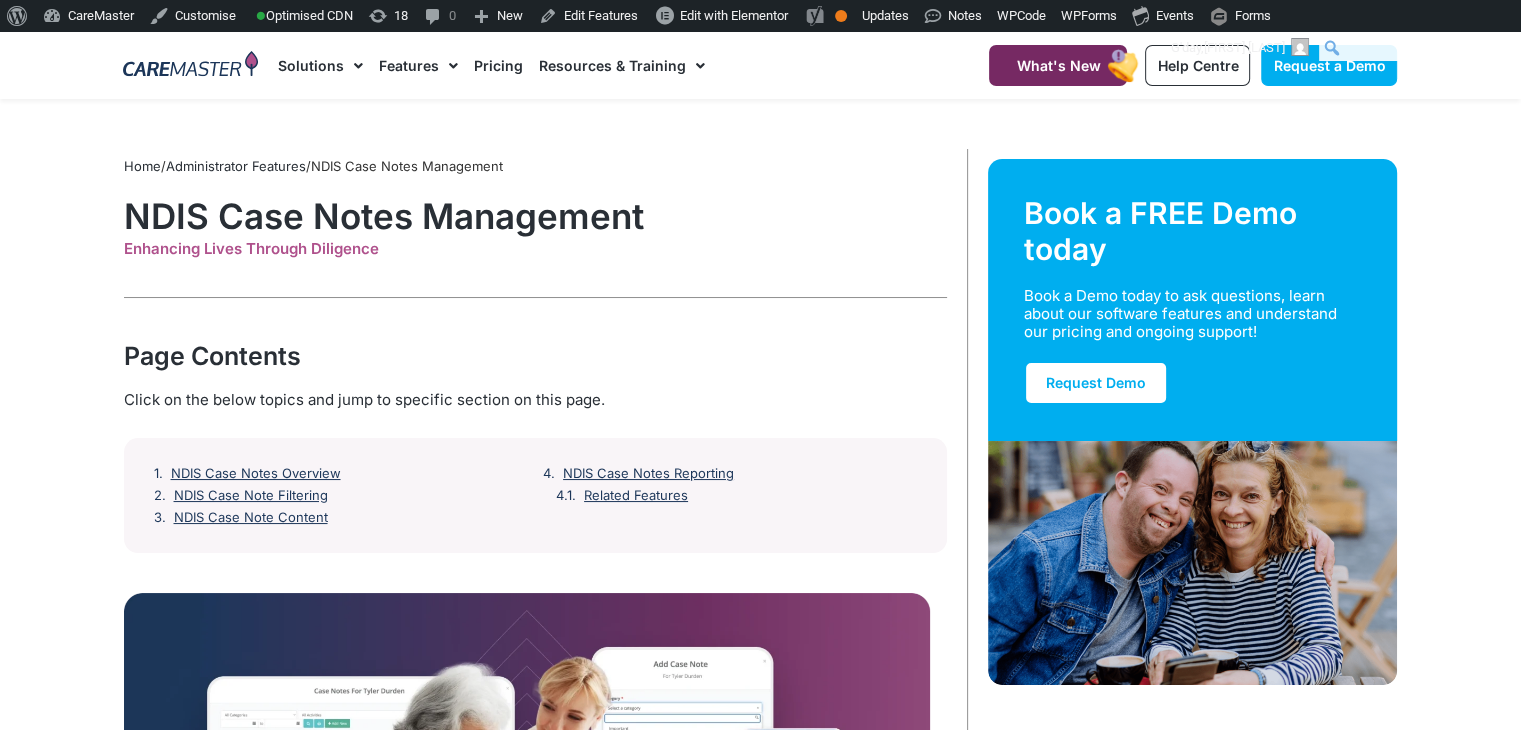 click on "About WordPress About WordPress Get Involved WordPress.org Documentation Learn WordPress Support Feedback CareMaster Dashboard Plugins Themes Widgets Menus Customise      Optimised CDN Invalidate Cache for this page   Purge Cache for this page   18 18 updates available 0 0 Comments in moderation New Post Media Page Template Feature Feature Tile Event User WPForms Form Edit Features Edit with Elementor Footer Footer Overview Video Popup Popup Features Single Post header-black Header Site Settings Site Theme Builder Site Clear Files & Data Site SEO OK Focus keyphrase:  NDIS Case Notes SEO score:  OK Readability:  Needs improvement Front end SEO inspector Premium Analyse this page Check links to this URL Google Rich Results Test Facebook Debugger Google Page Speed Test SEO Tools Semrush Wincher Google trends How to Learn more SEO Improve your blog post Write better content Help SEO Settings Settings Tools Plans Get Yoast SEO Premium »  Updates General Plugins Themes Logs Advanced Premium" at bounding box center (760, 16) 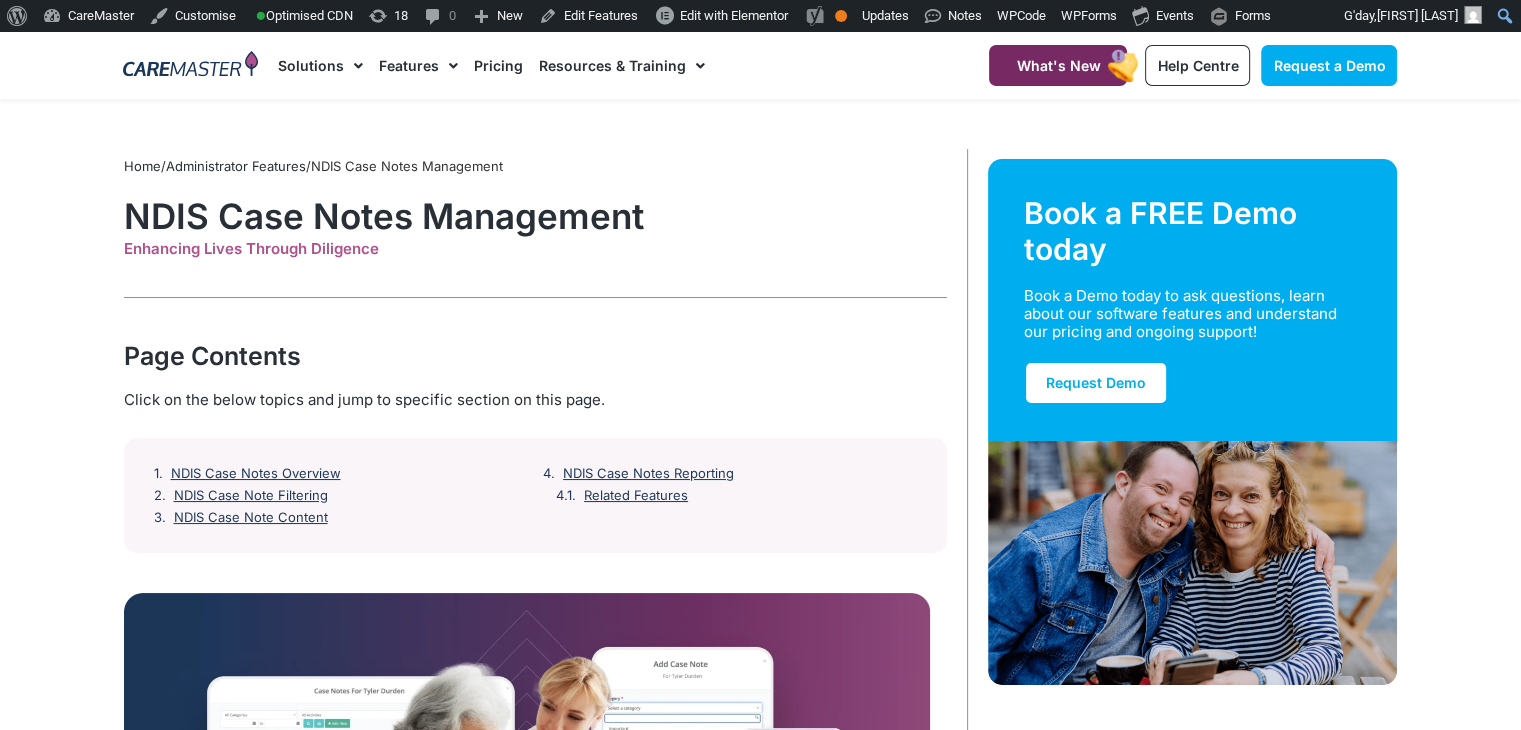 click on "Home  /  Administrator Features  /  NDIS Case Notes Management
NDIS Case Notes Management
Enhancing Lives Through Diligence
Page Contents
Click on the below topics and jump to specific section on this page.
NDIS Case Notes Overview NDIS Case Note Filtering NDIS Case Note Content NDIS Case Notes Reporting Related Features
If  scheduling  and  rostering
The CareMaster Software has the NDIS Case Note feature to provide a comprehensive approach on how to assist the Participant and highlight specific needs.
NDIS Case Notes Overview
• Case notes in CareMaster are time stamped and arranged chronologically for easy reference." at bounding box center (760, 4345) 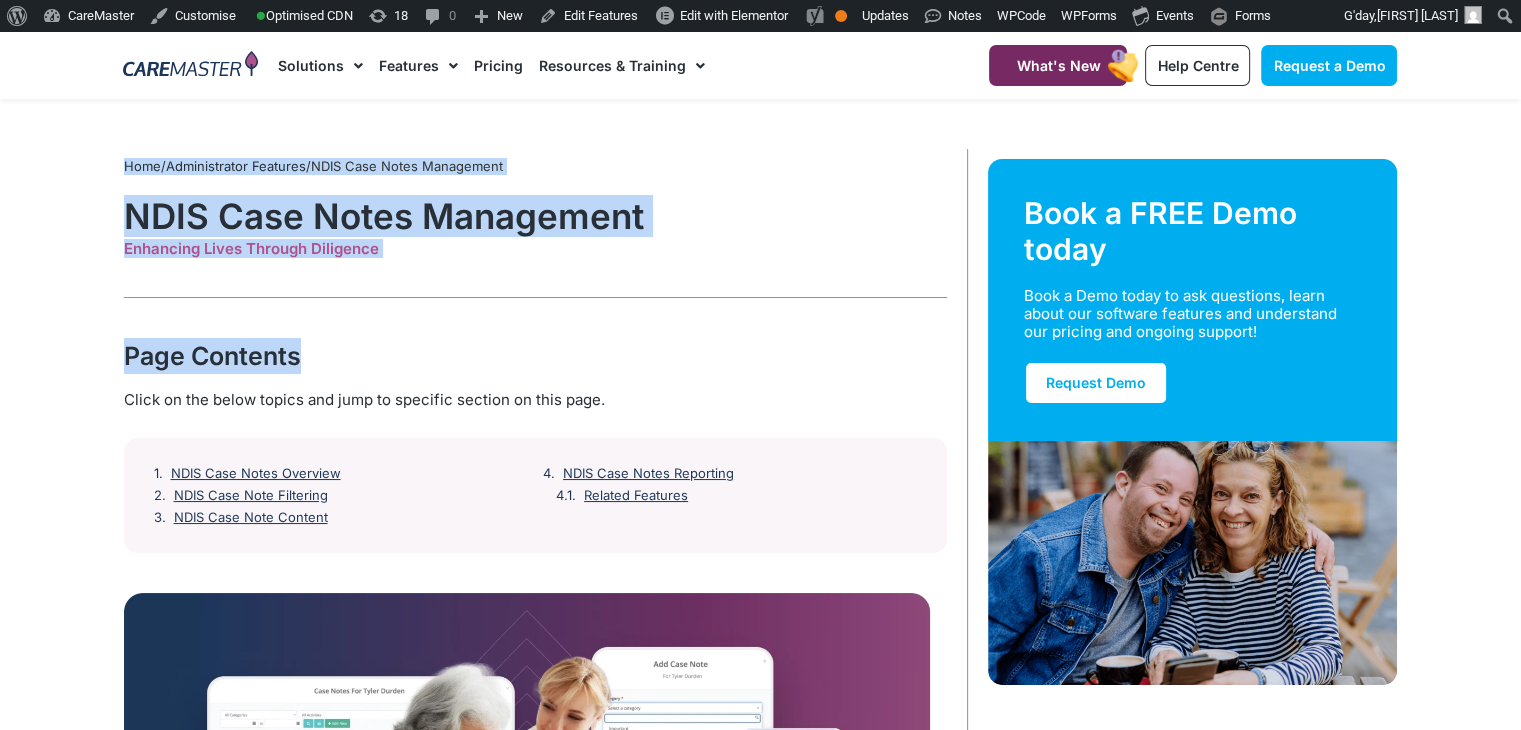drag, startPoint x: 93, startPoint y: 158, endPoint x: 612, endPoint y: 378, distance: 563.70294 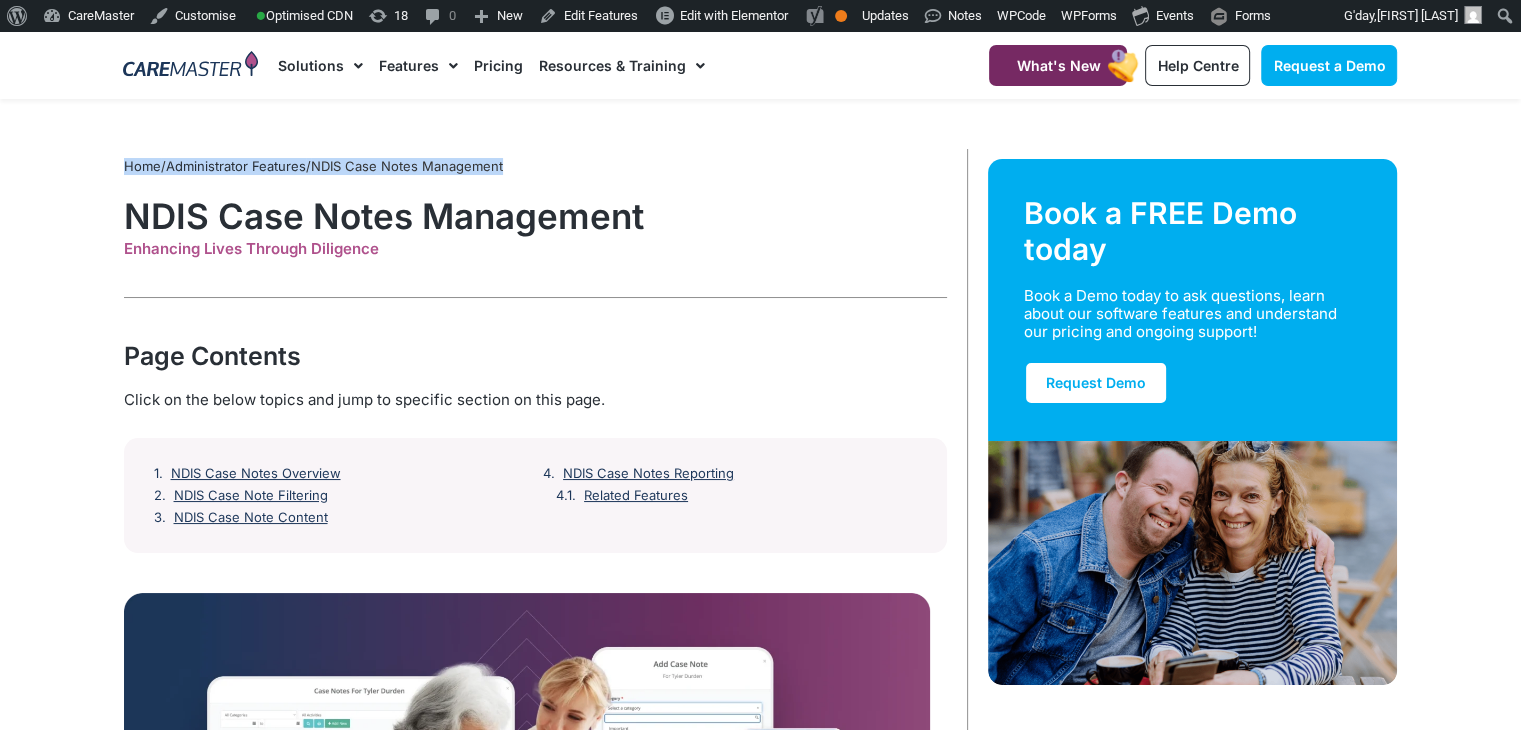drag, startPoint x: 119, startPoint y: 165, endPoint x: 534, endPoint y: 145, distance: 415.48166 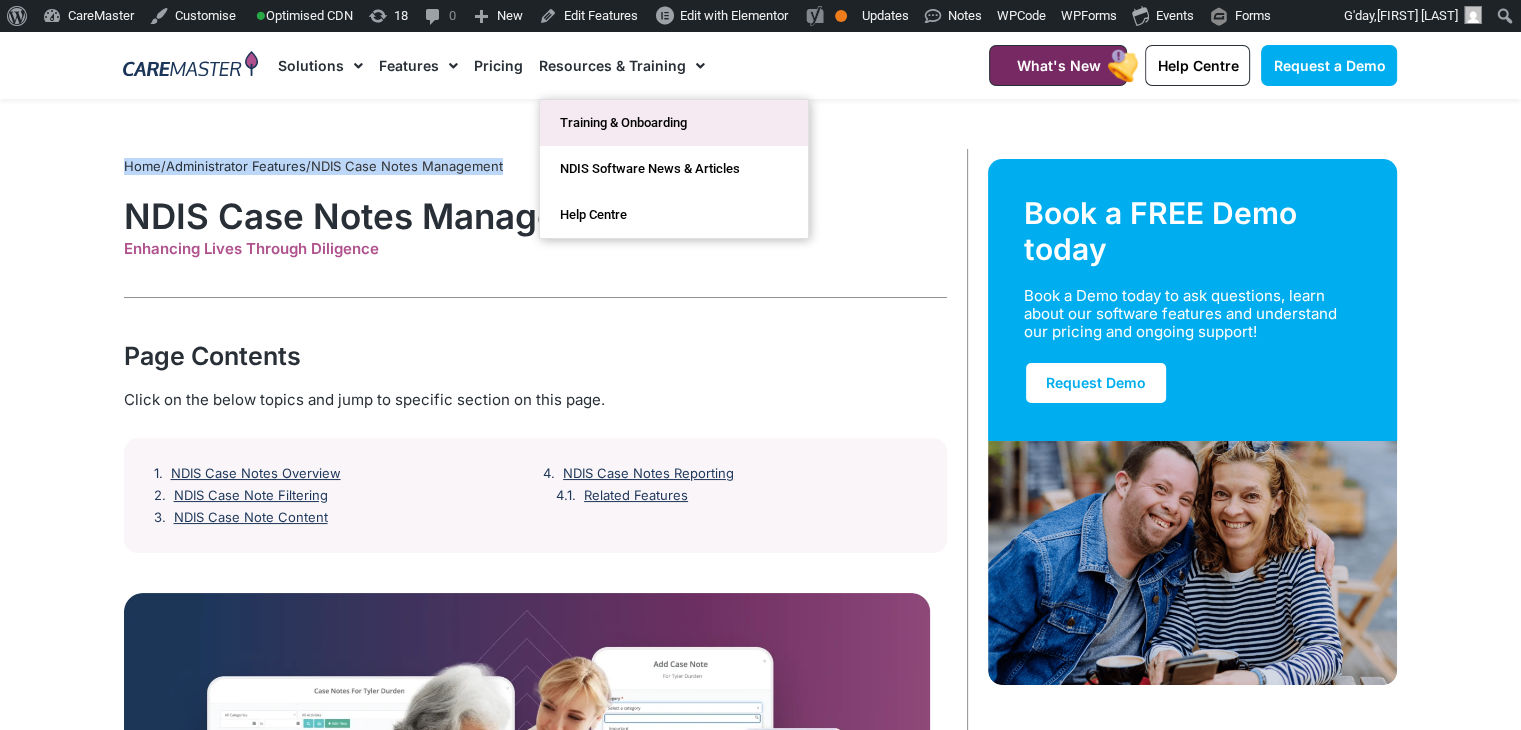 click on "Training & Onboarding" 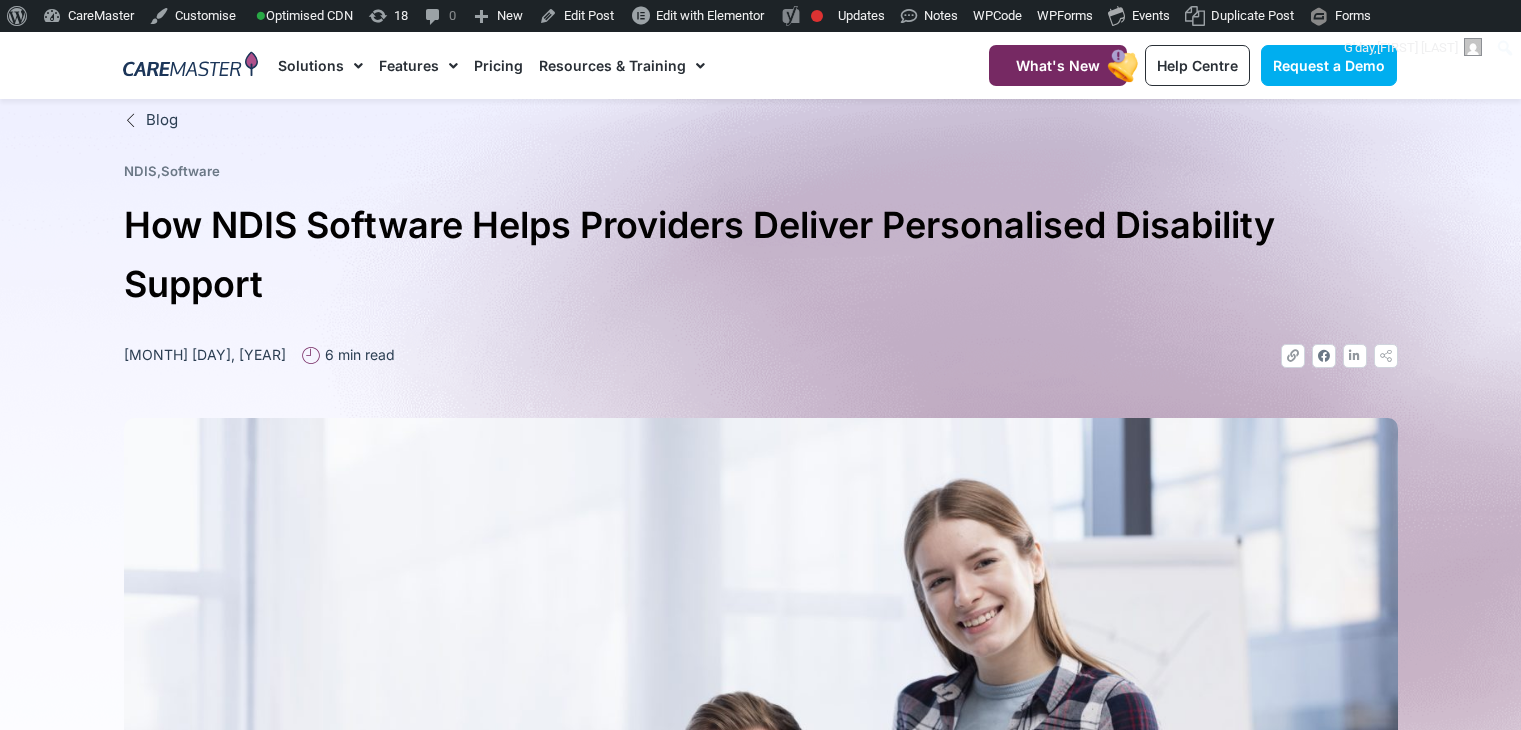 scroll, scrollTop: 0, scrollLeft: 0, axis: both 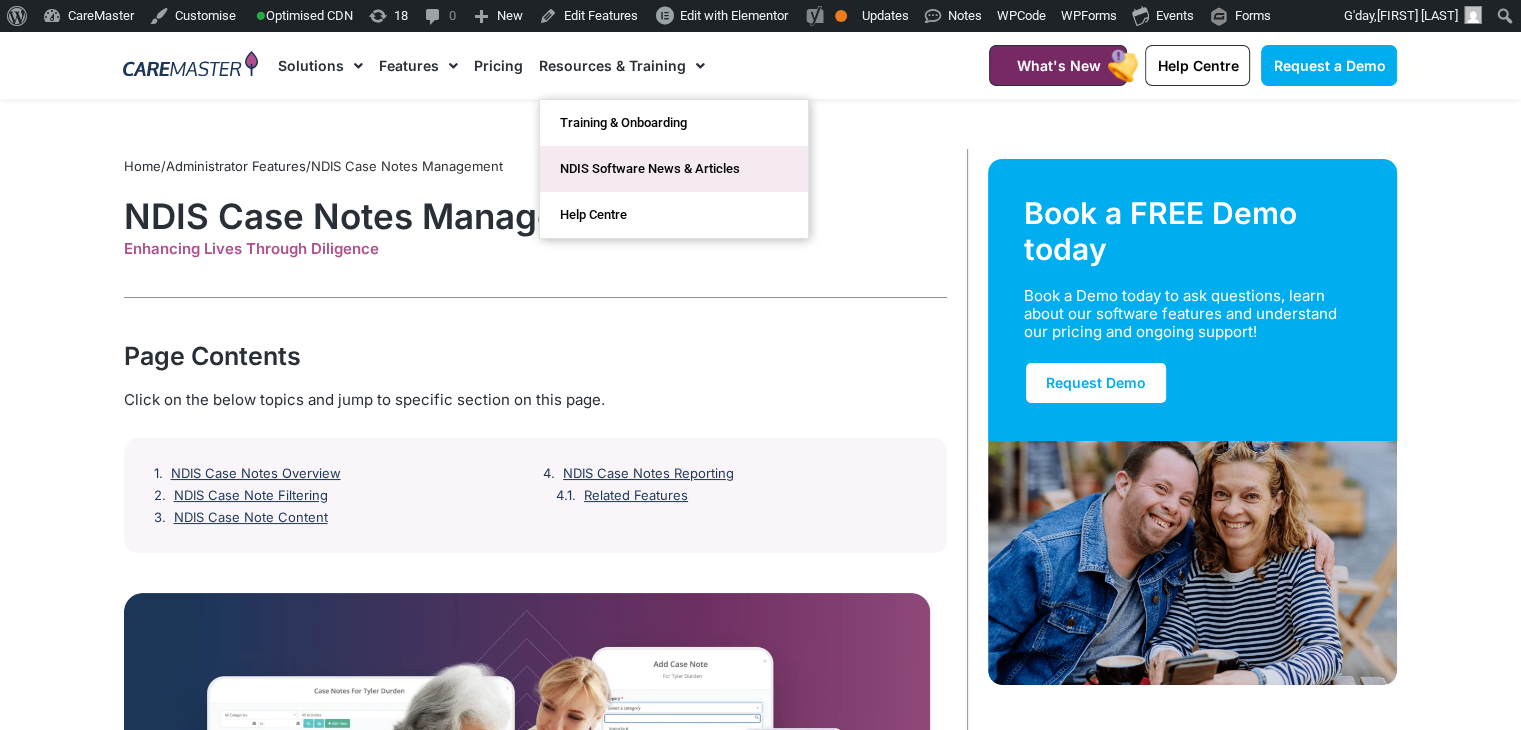 click on "NDIS Software News & Articles" 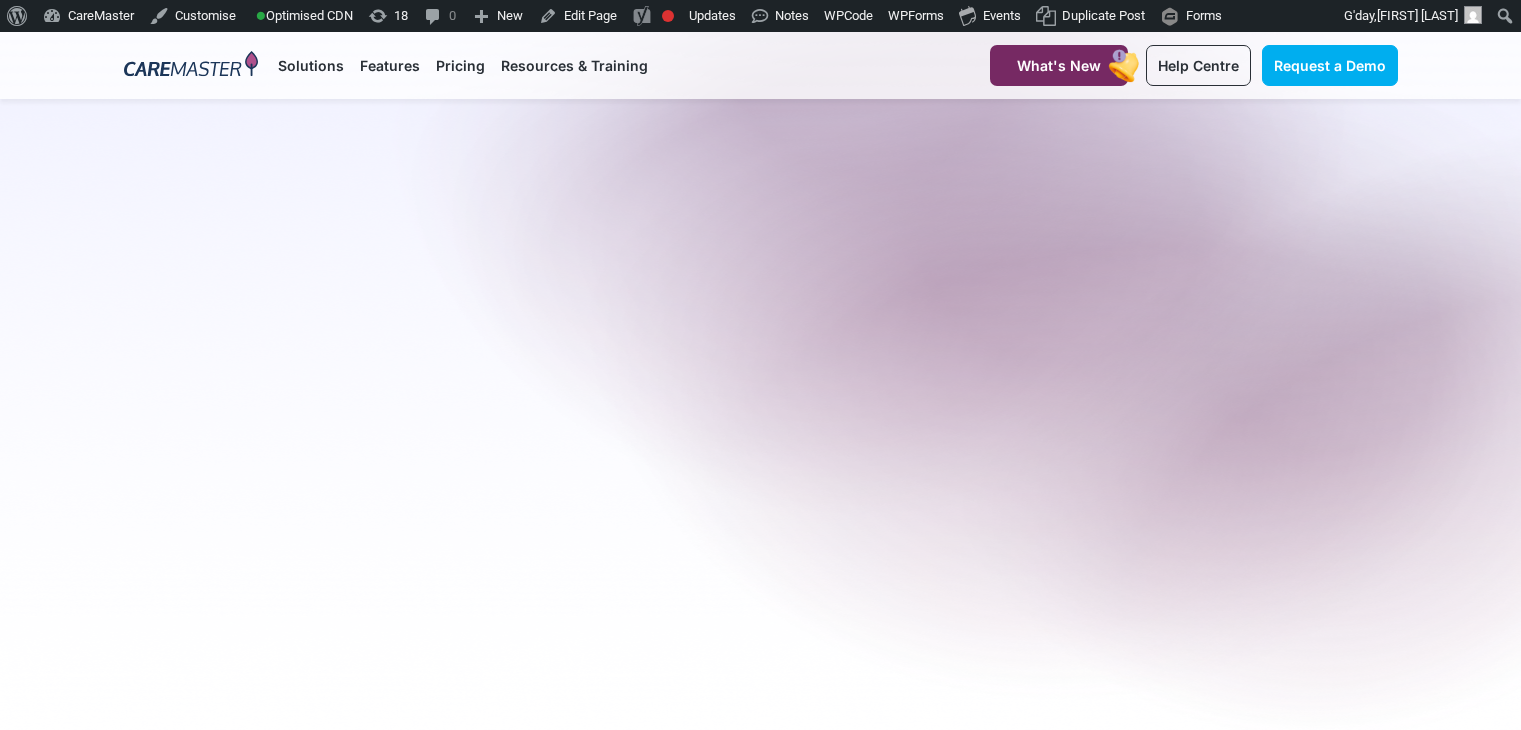 scroll, scrollTop: 0, scrollLeft: 0, axis: both 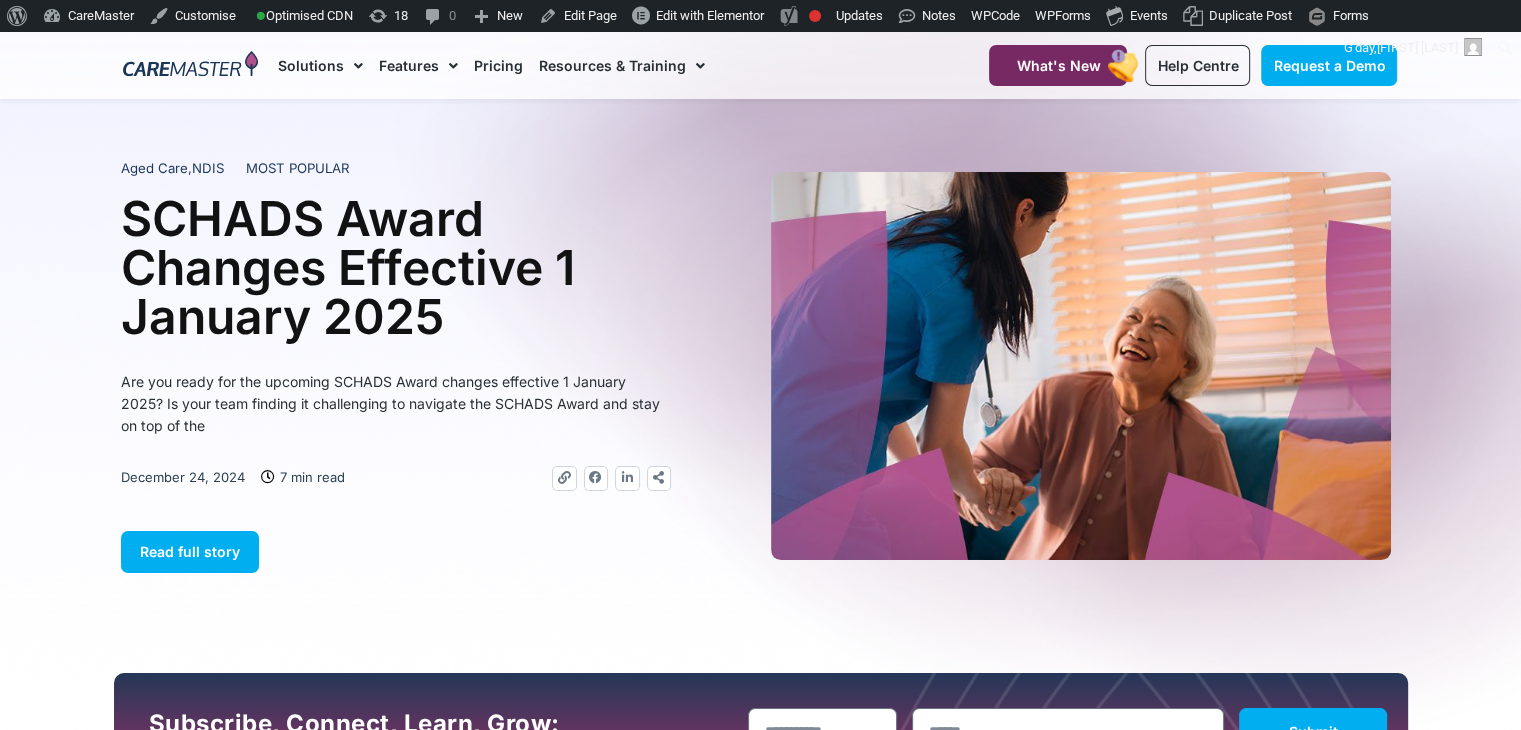 drag, startPoint x: 1529, startPoint y: 68, endPoint x: 1535, endPoint y: 32, distance: 36.496574 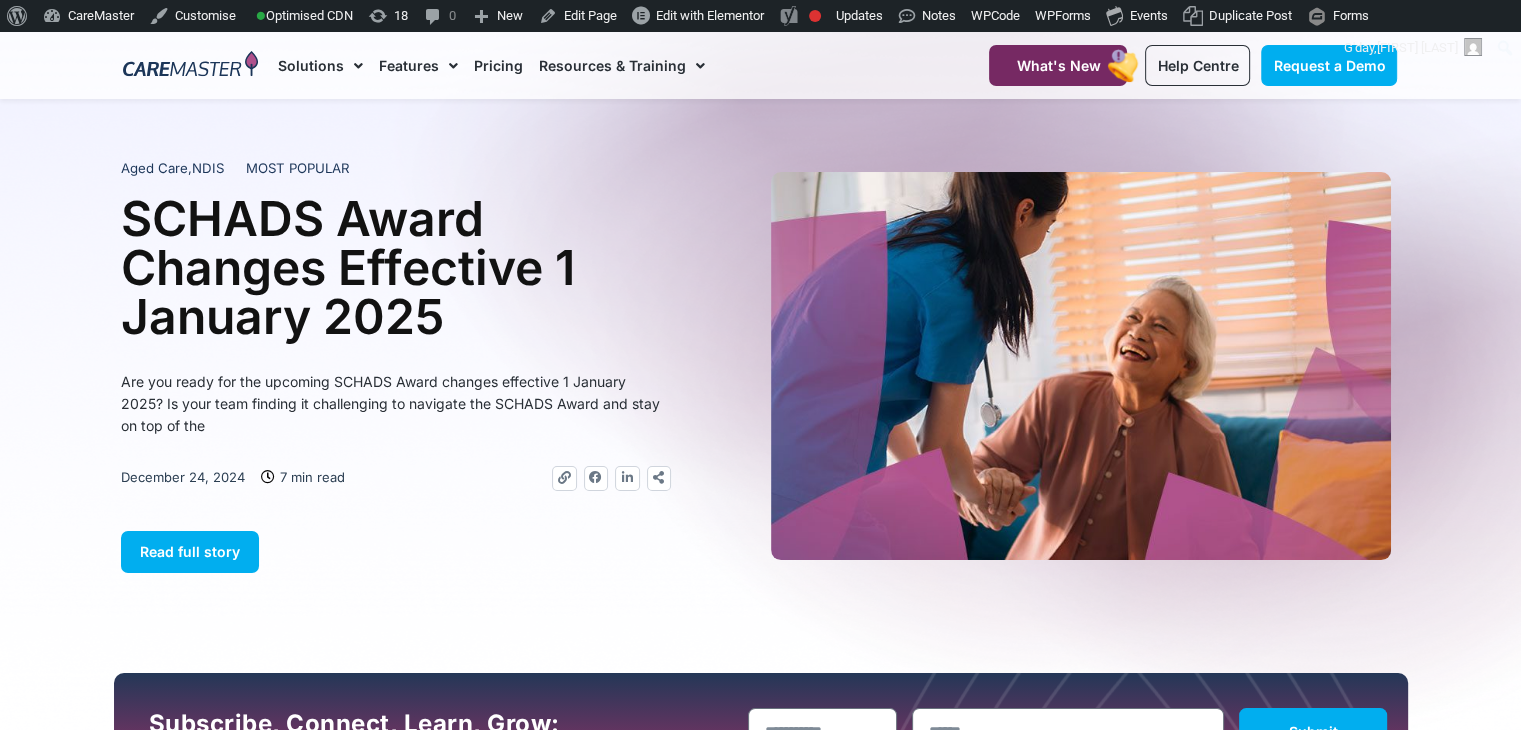 click on "About WordPress About WordPress Get Involved WordPress.org Documentation Learn WordPress Support Feedback CareMaster Dashboard Plugins Themes Widgets Menus Customise      Optimised CDN Invalidate Cache for this page   Purge Cache for this page   18 18 updates available 0 0 Comments in moderation New Post Media Page Template Feature Feature Tile Event User WPForms Form Edit Page Edit with Elementor Footer Footer Overview Video Popup Popup header-black Header Elementor Loop Item #14086 Loop Item eventtest Loop Item mostpopular Loop Item toppopular Loop Item Book Free Demo Section Site Settings Site Theme Builder Site Clear Files & Data Site SEO Focus keyphrase not set Focus keyphrase:  not set SEO score:  Focus keyphrase not set Readability:  Good Front end SEO inspector Premium Analyse this page Check links to this URL Google Rich Results Test Facebook Debugger Google Page Speed Test SEO Tools Semrush Wincher Google trends How to Learn more SEO Improve your blog post" at bounding box center (760, 2424) 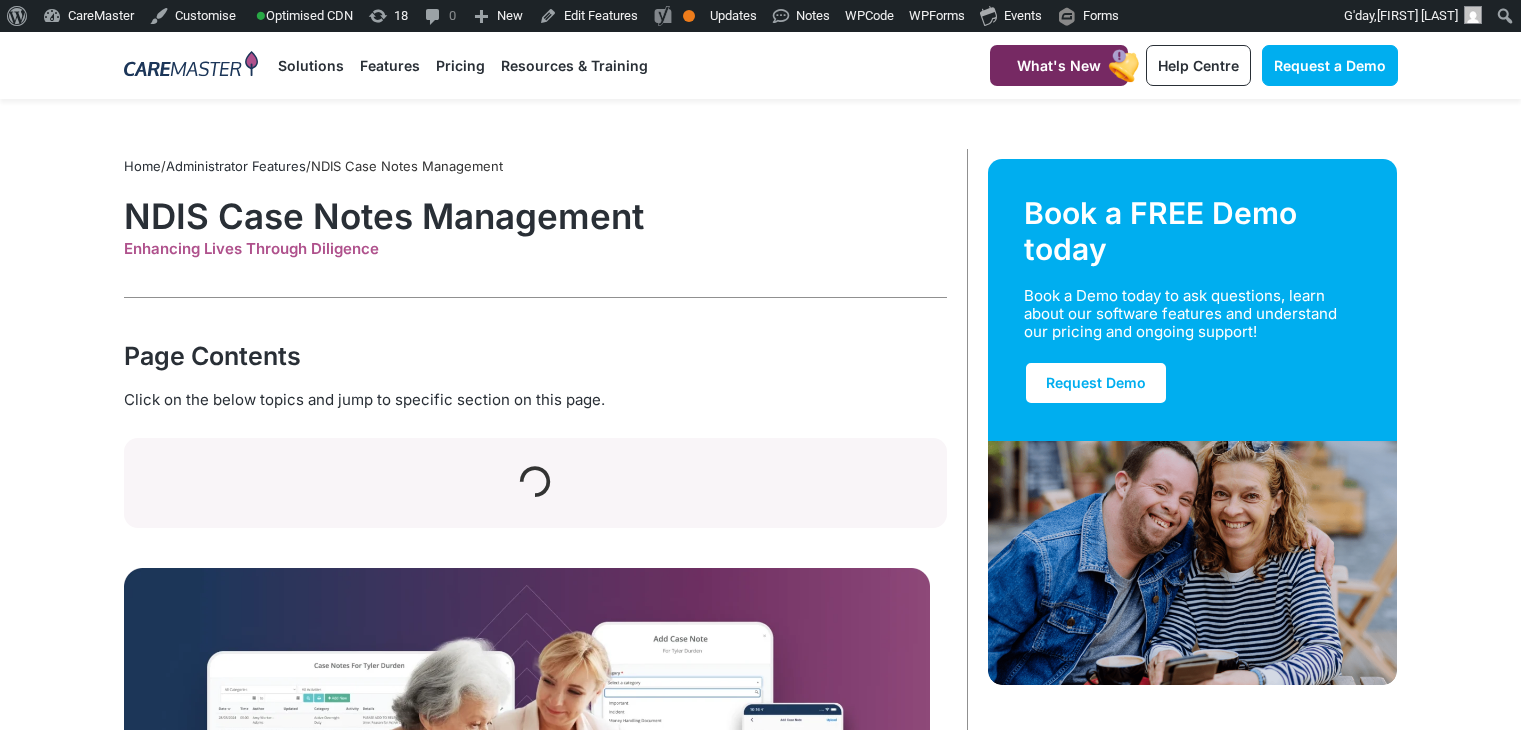scroll, scrollTop: 0, scrollLeft: 0, axis: both 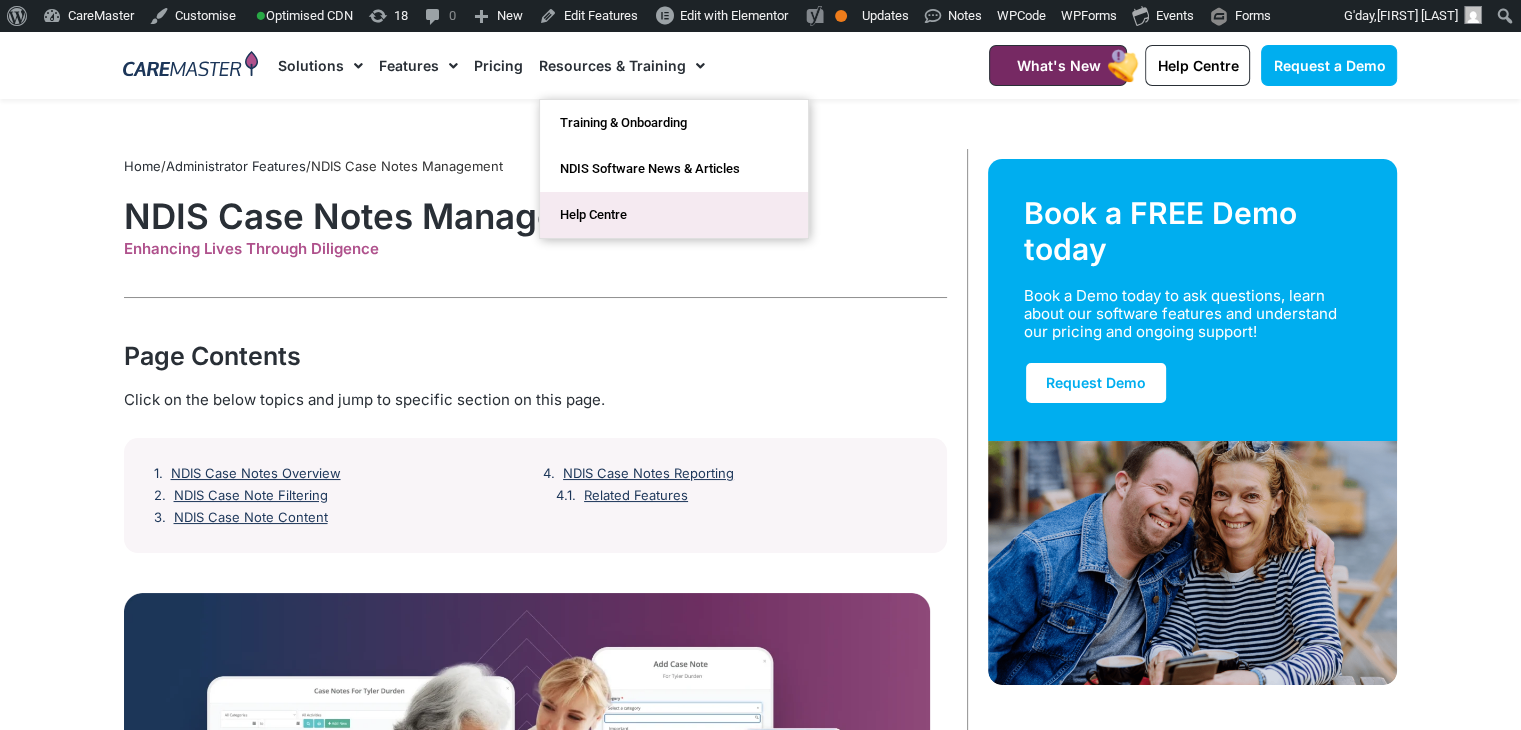 click on "Help Centre" 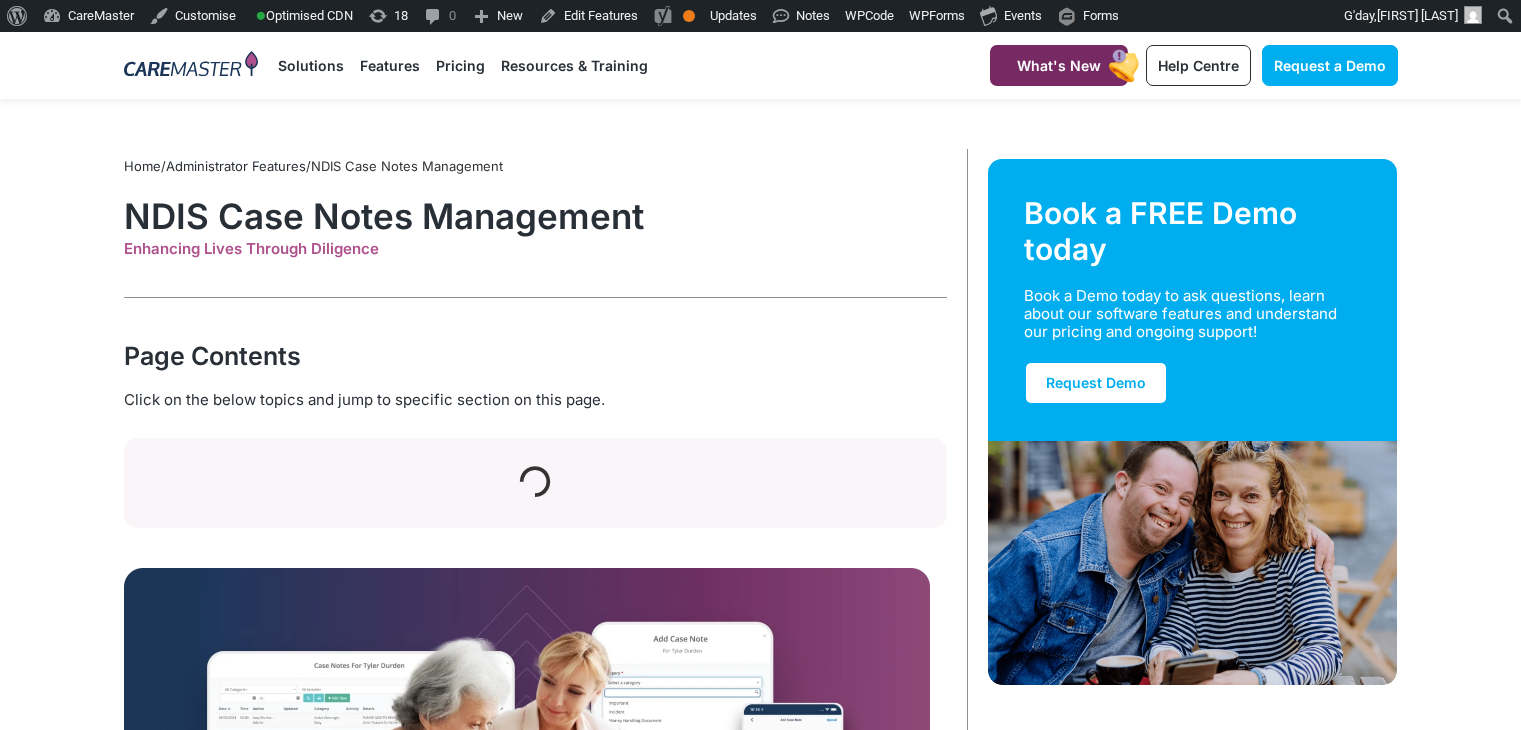 scroll, scrollTop: 0, scrollLeft: 0, axis: both 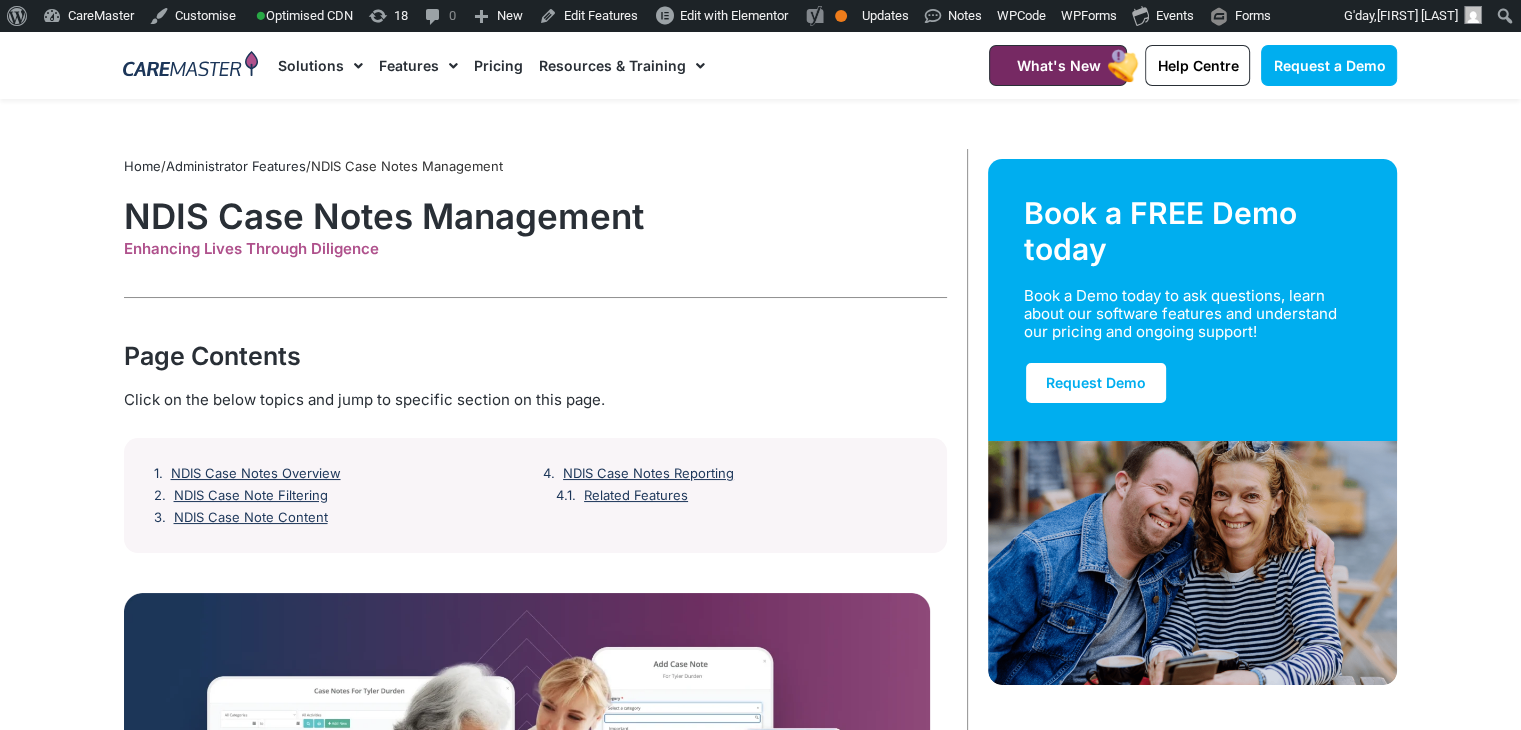 click at bounding box center [190, 66] 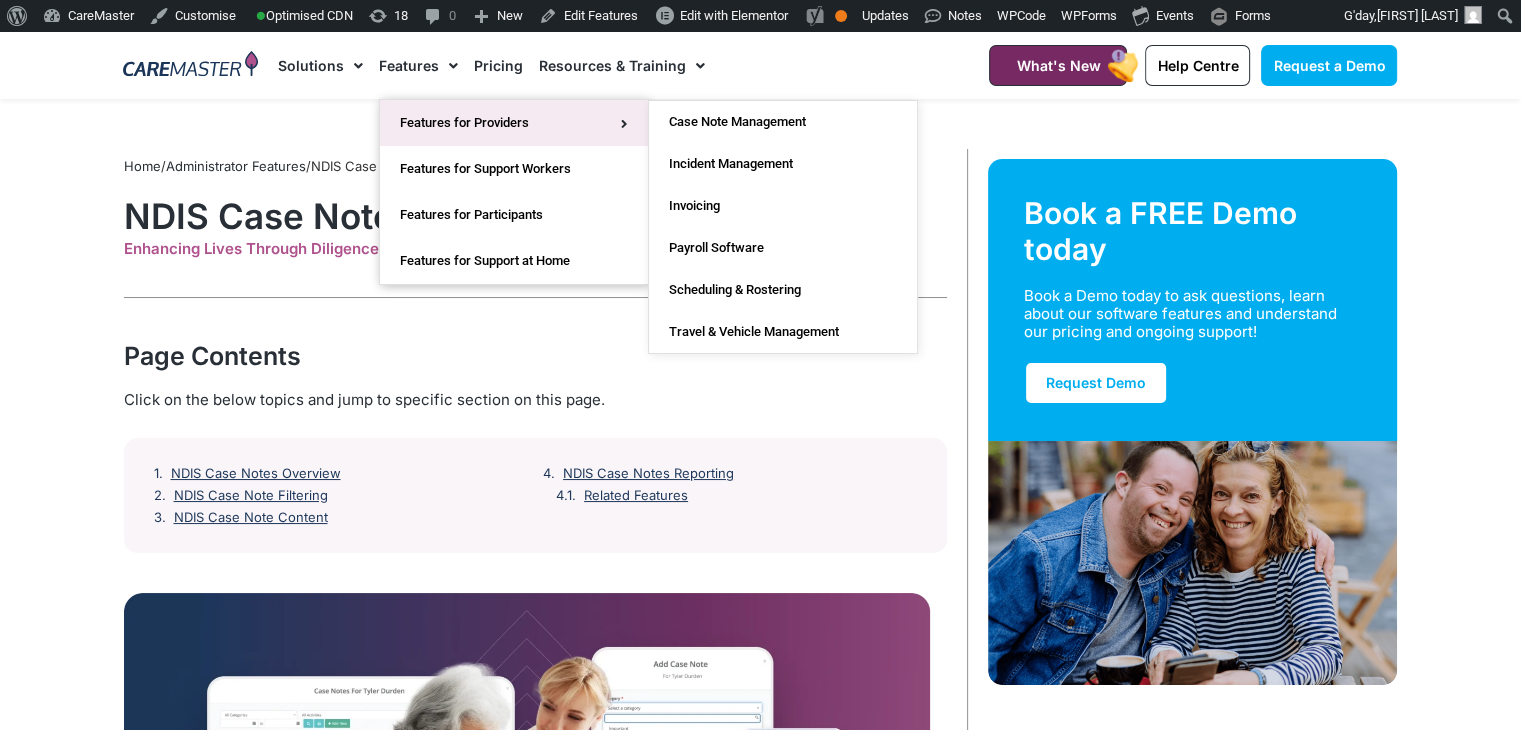 click on "Features for Providers" 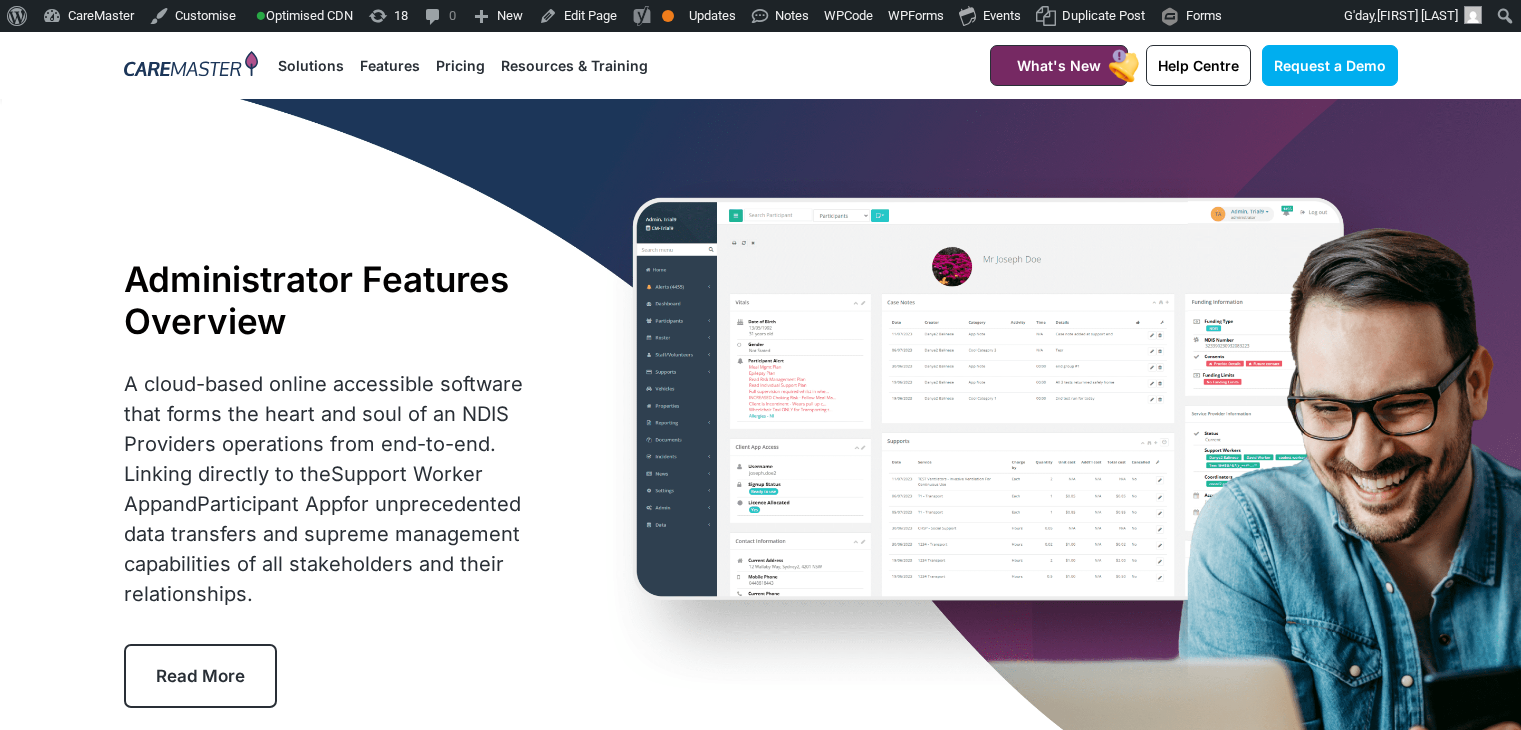 scroll, scrollTop: 0, scrollLeft: 0, axis: both 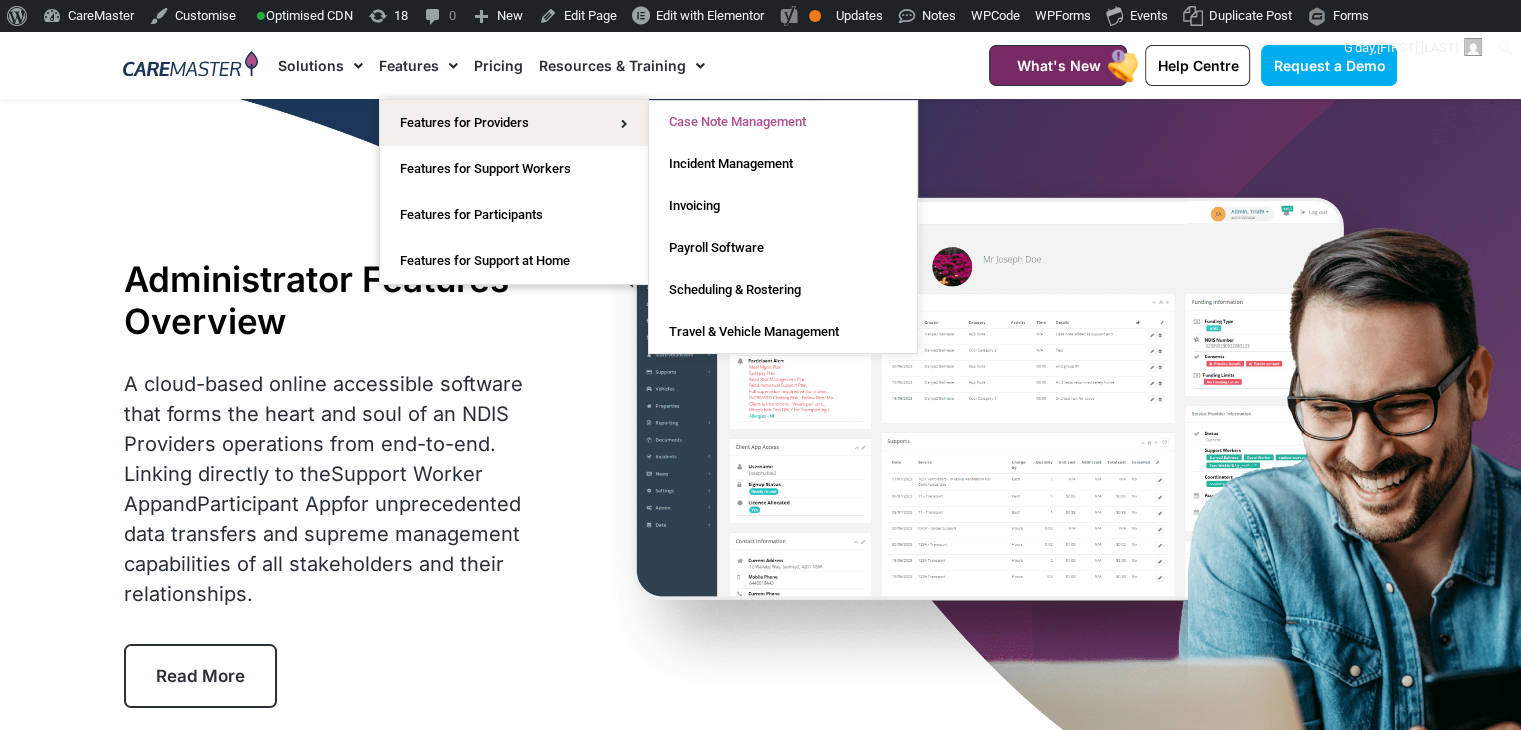 click on "Case Note Management" 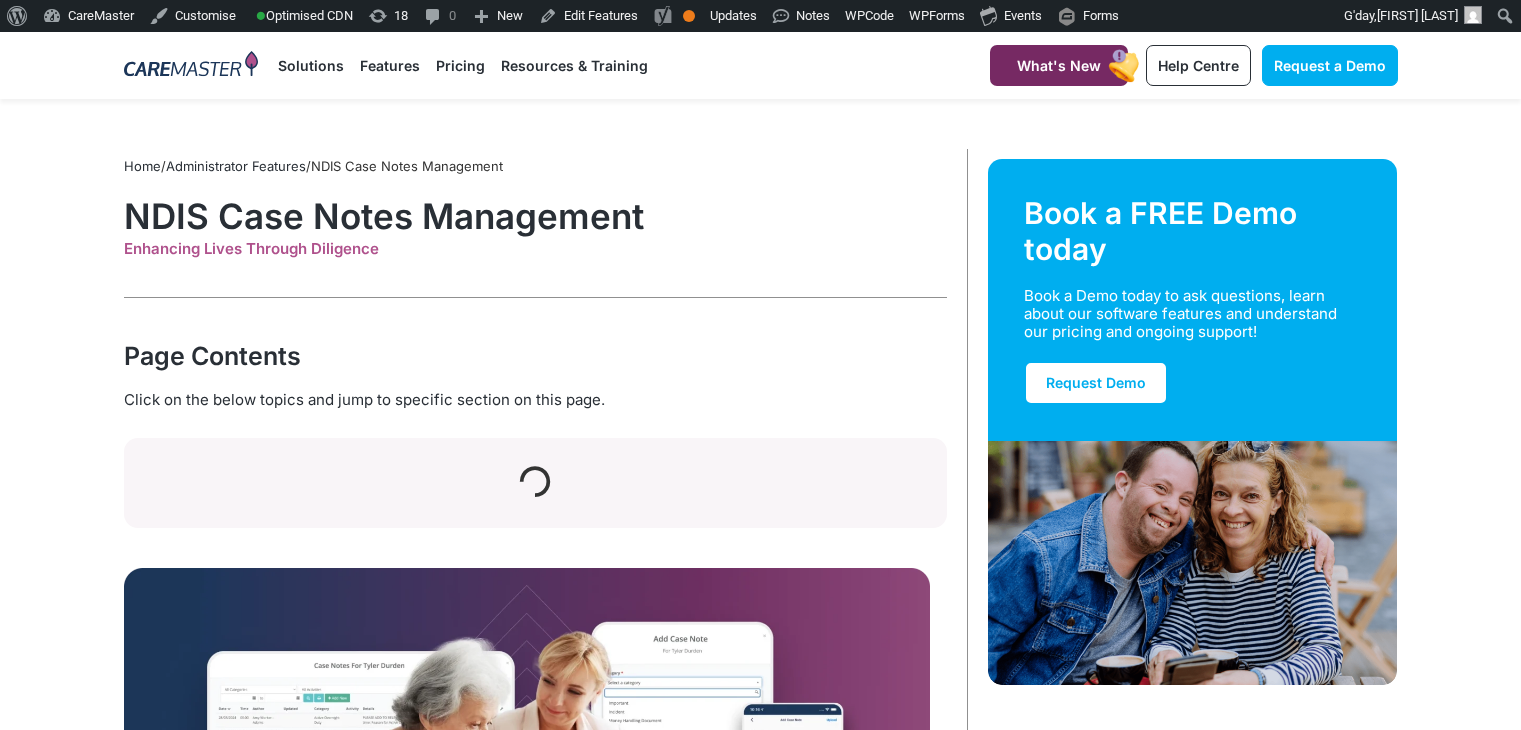 scroll, scrollTop: 0, scrollLeft: 0, axis: both 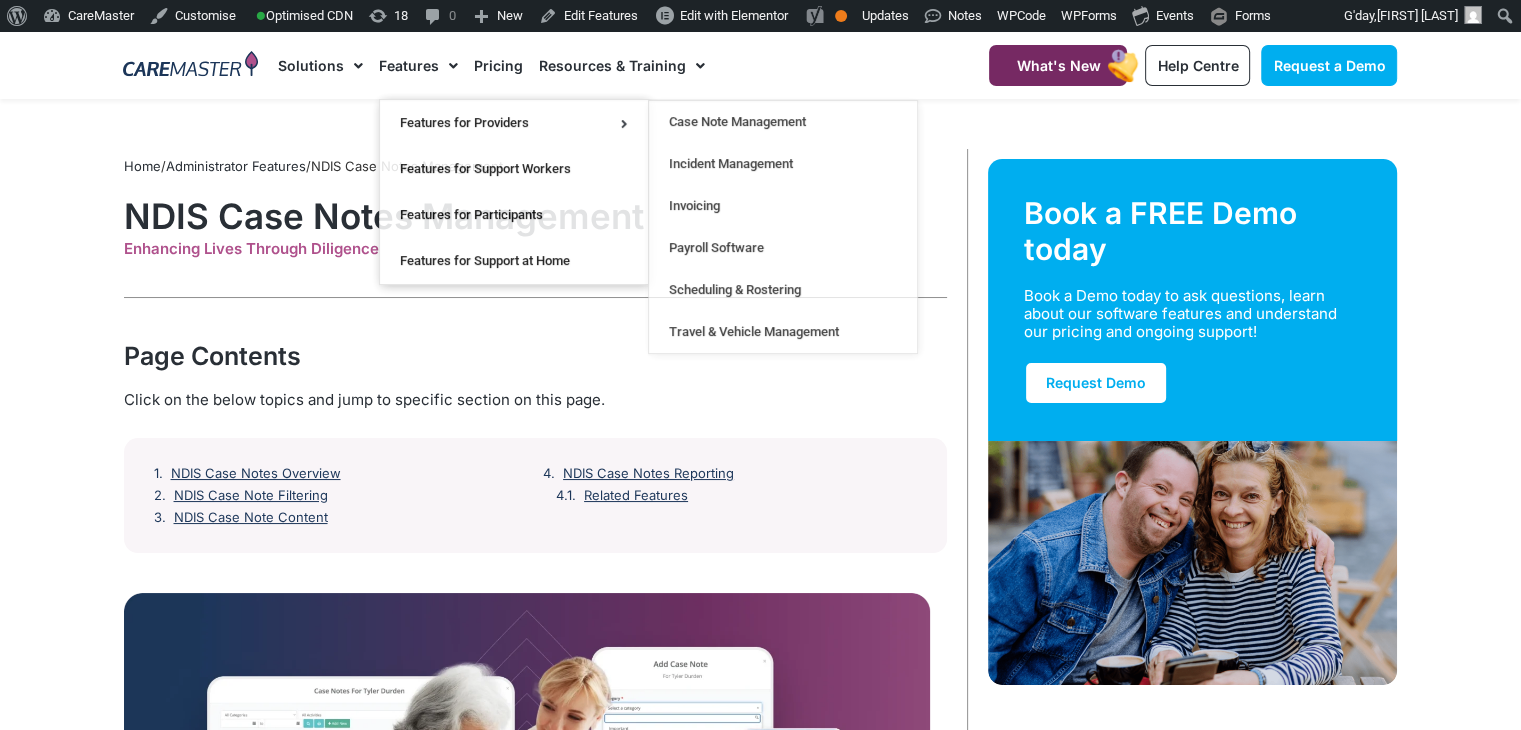 click on "NDIS Case Notes Overview NDIS Case Note Filtering NDIS Case Note Content NDIS Case Notes Reporting Related Features" at bounding box center [535, 496] 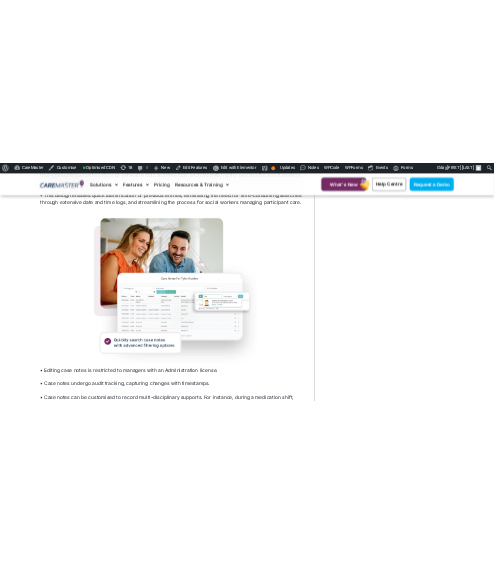 scroll, scrollTop: 0, scrollLeft: 0, axis: both 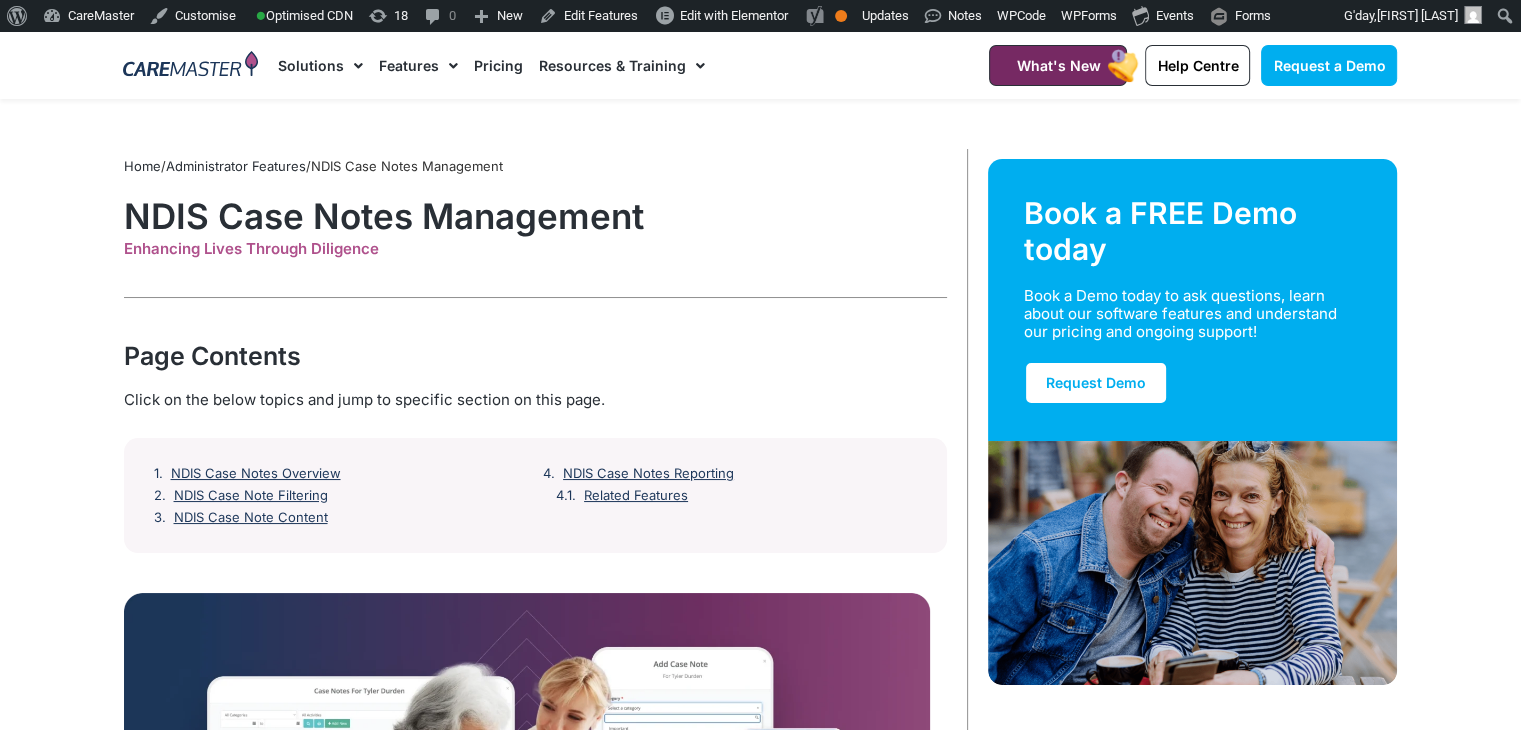 click at bounding box center (190, 65) 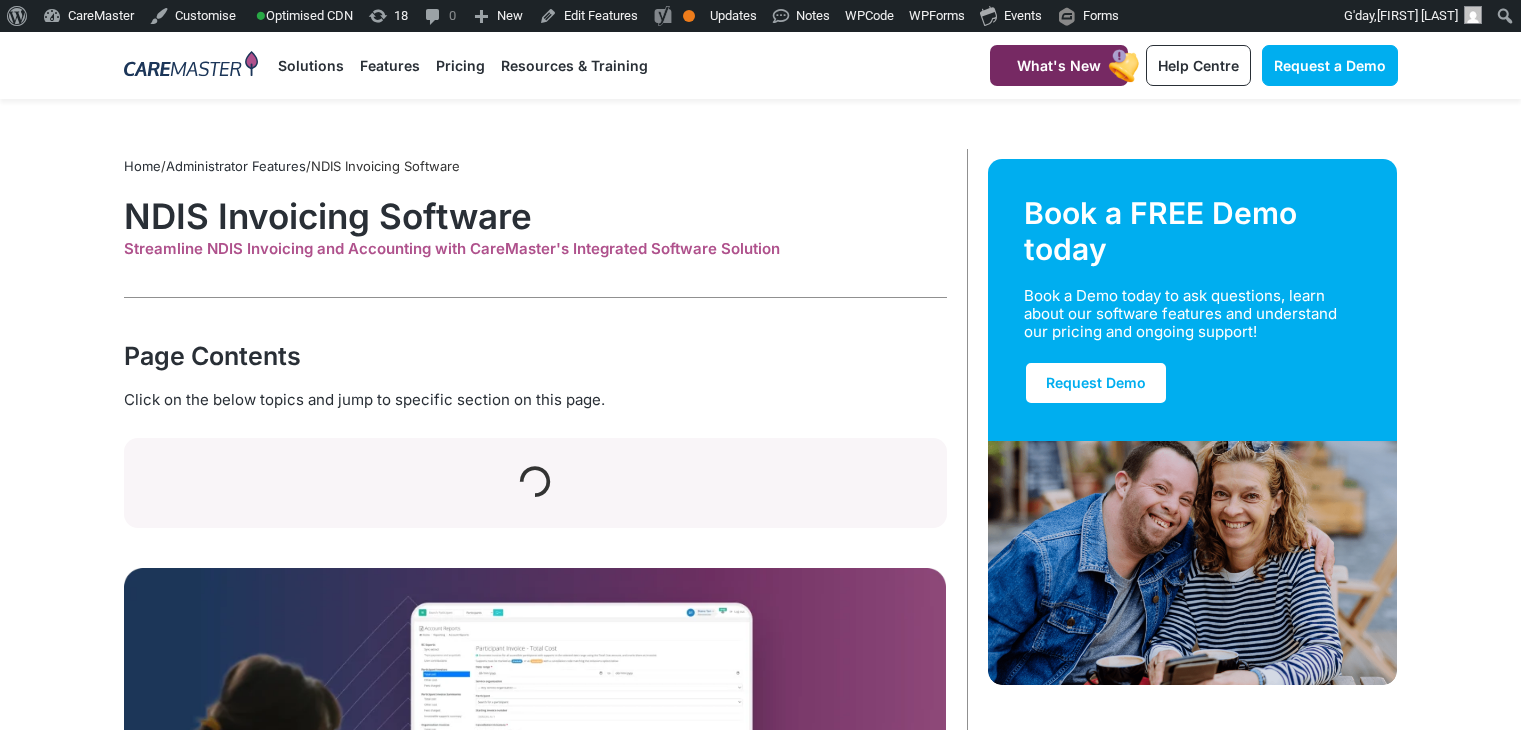 scroll, scrollTop: 0, scrollLeft: 0, axis: both 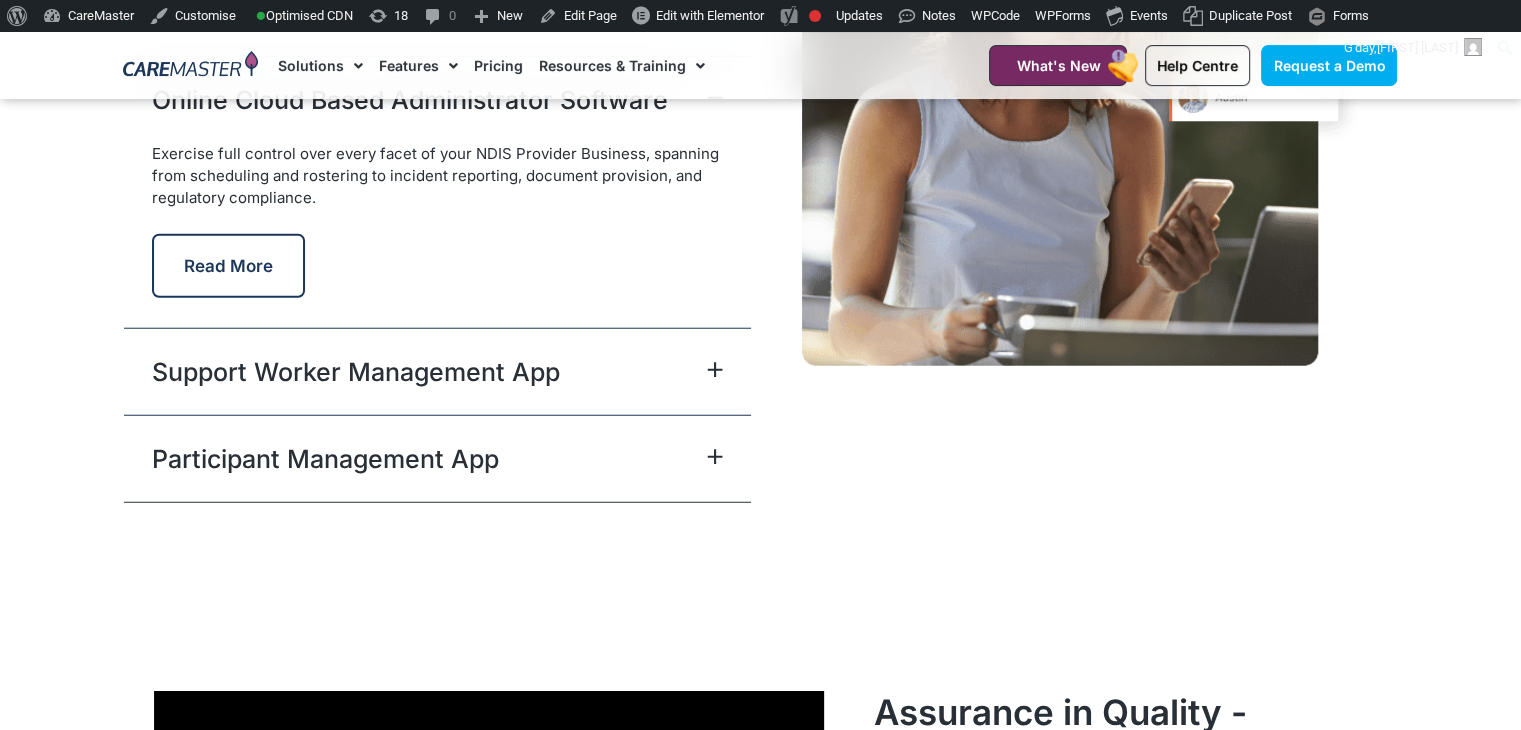 drag, startPoint x: 0, startPoint y: 0, endPoint x: 1534, endPoint y: 300, distance: 1563.0598 